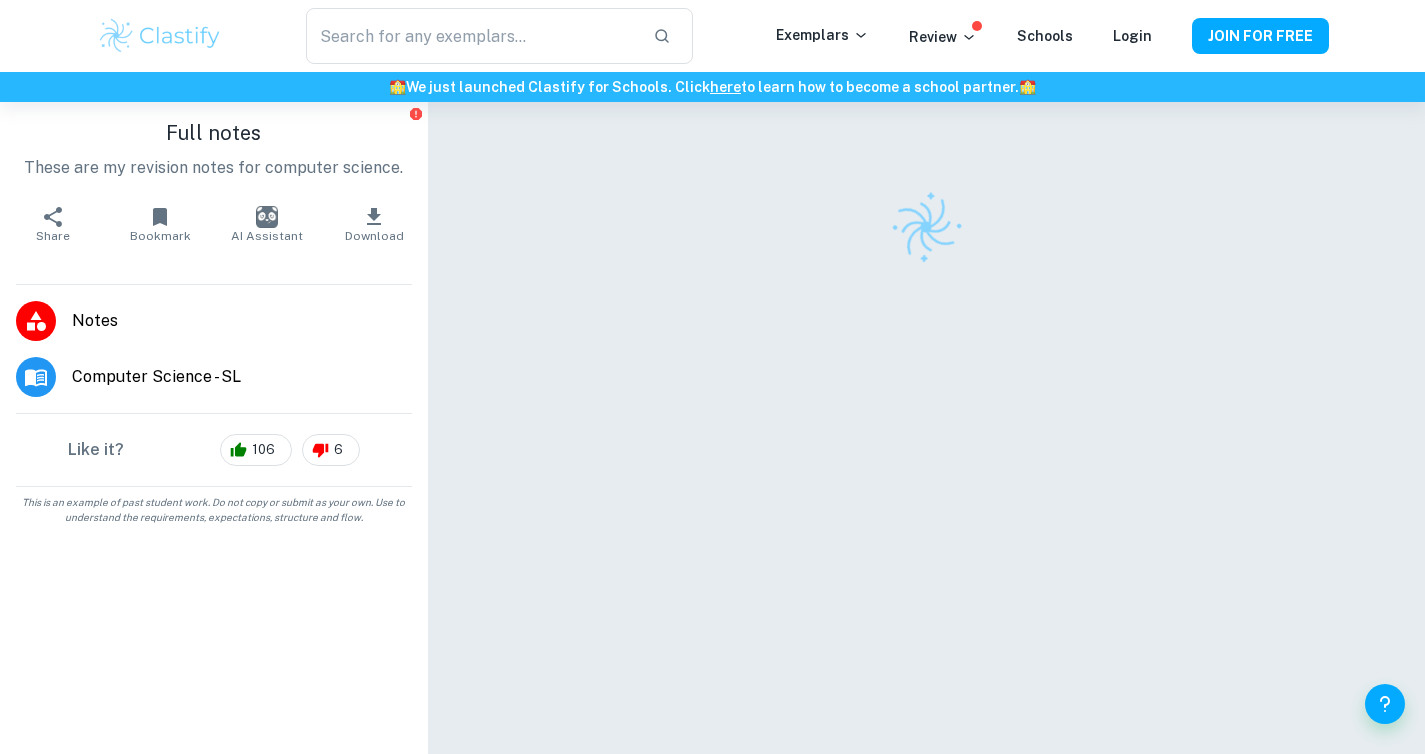 scroll, scrollTop: 0, scrollLeft: 0, axis: both 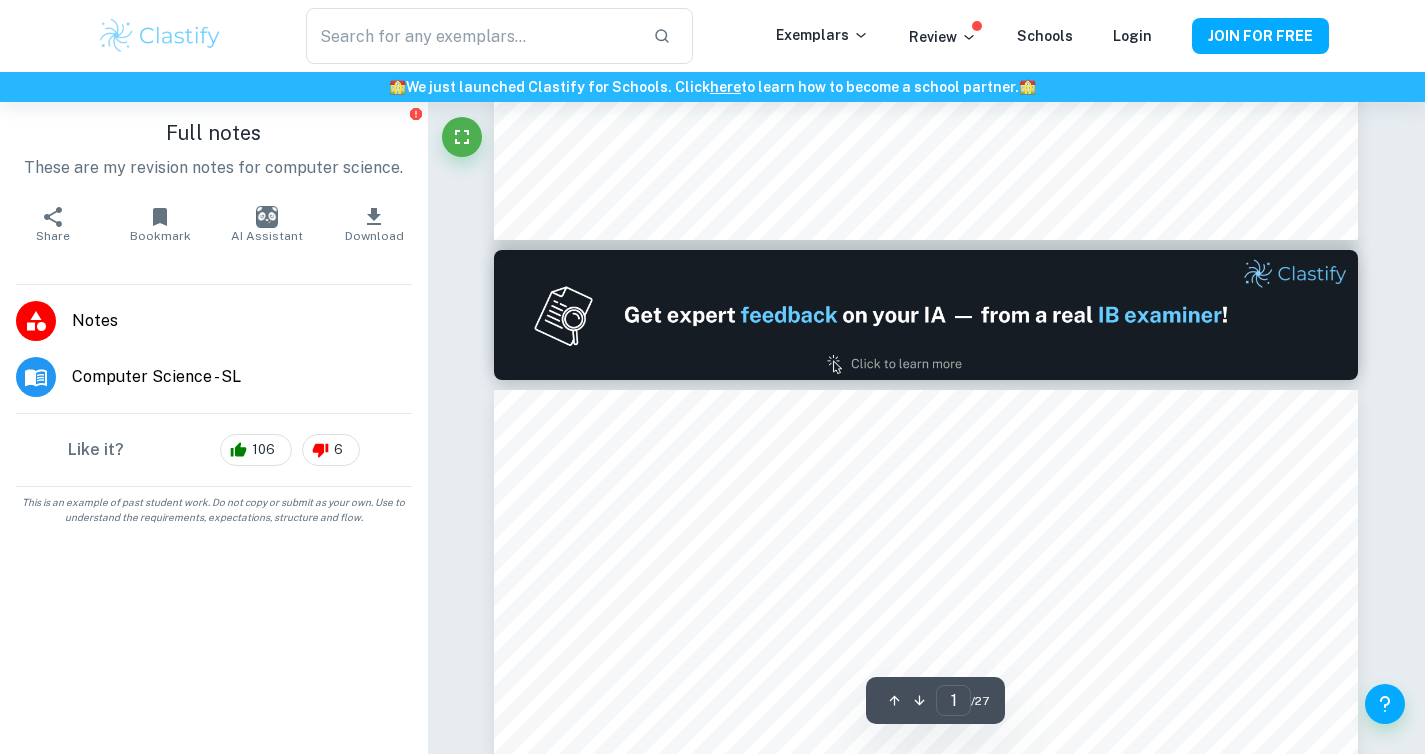 type on "2" 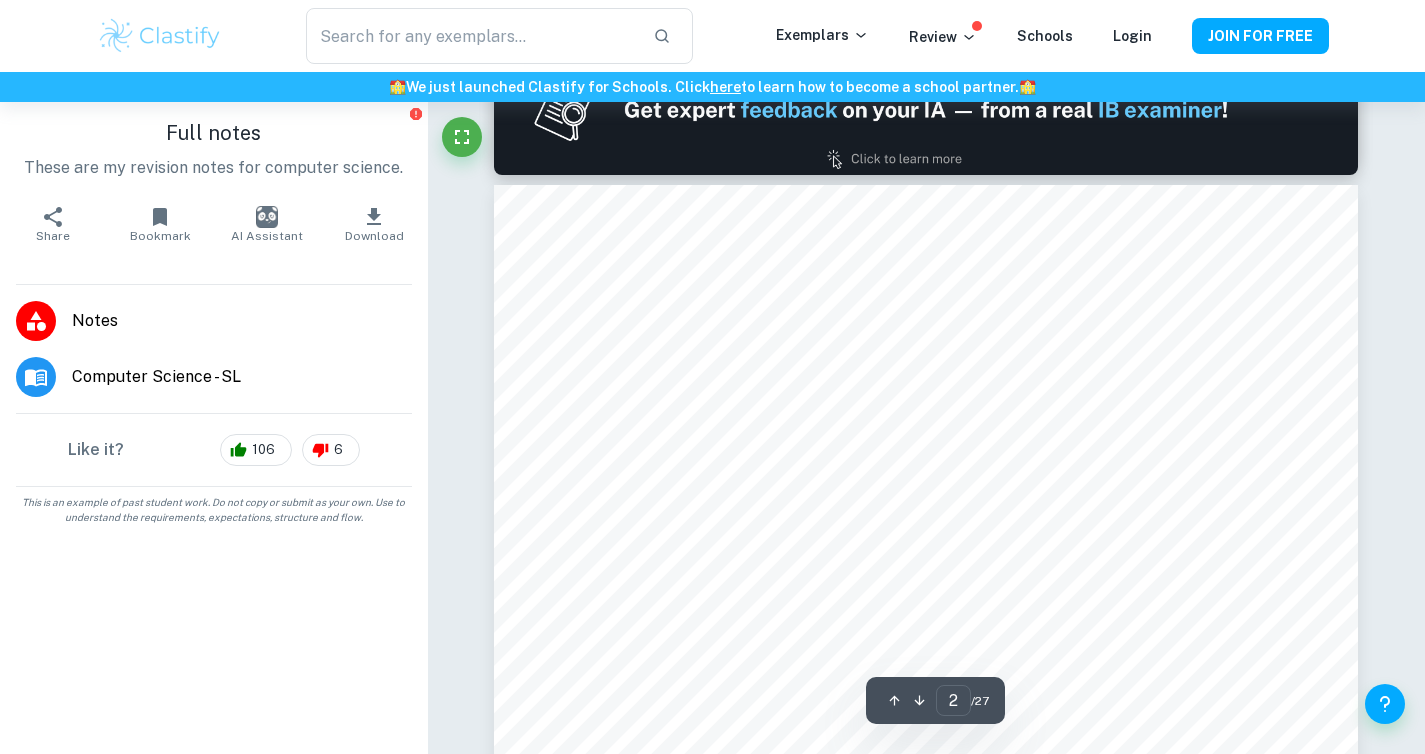 scroll, scrollTop: 1309, scrollLeft: 0, axis: vertical 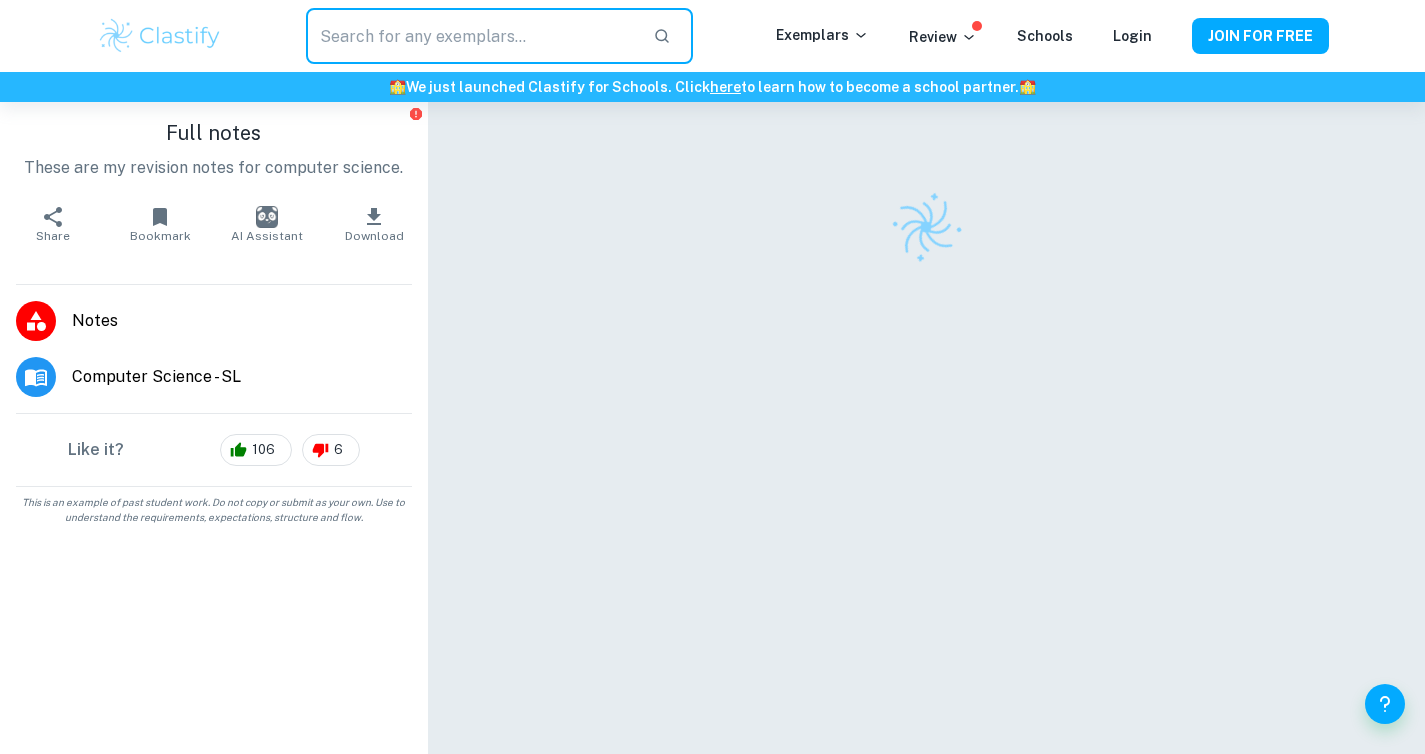click at bounding box center [471, 36] 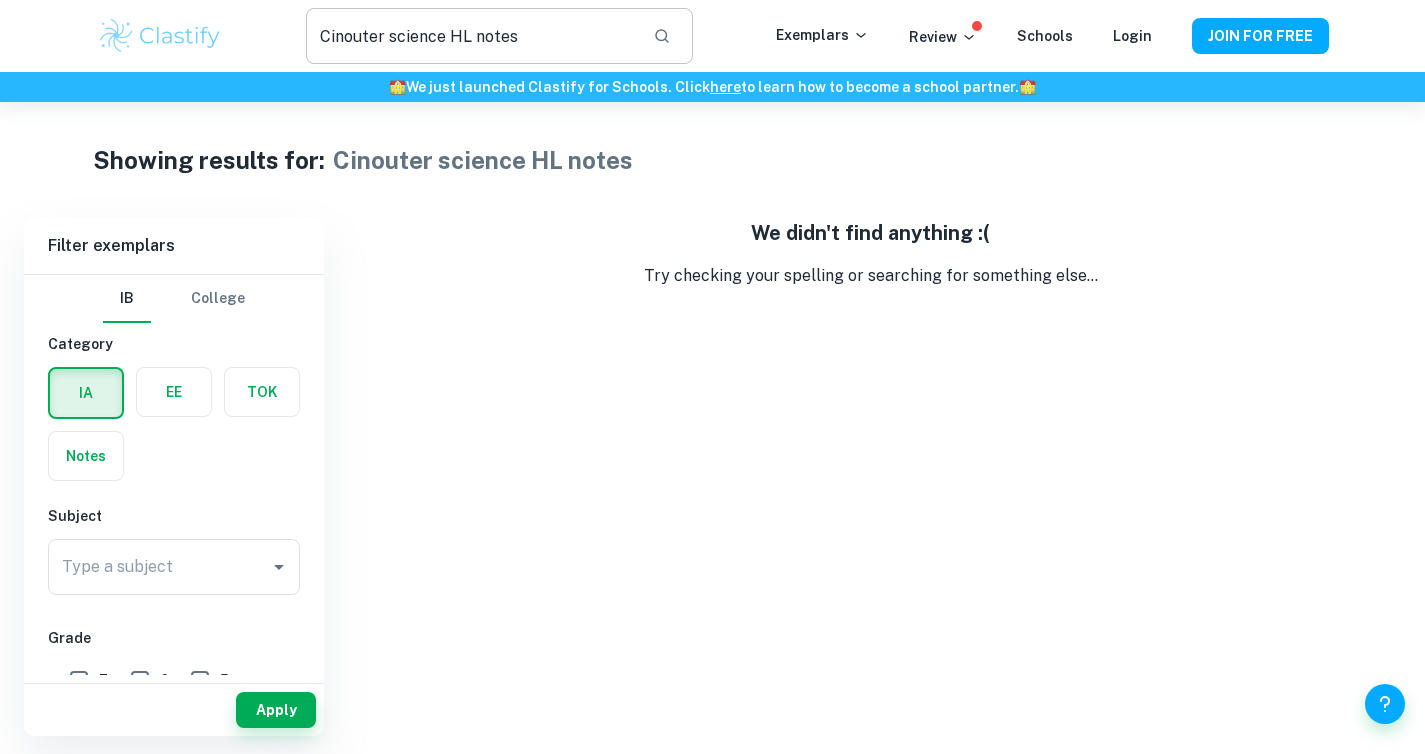 click on "Cinouter science HL notes" at bounding box center [471, 36] 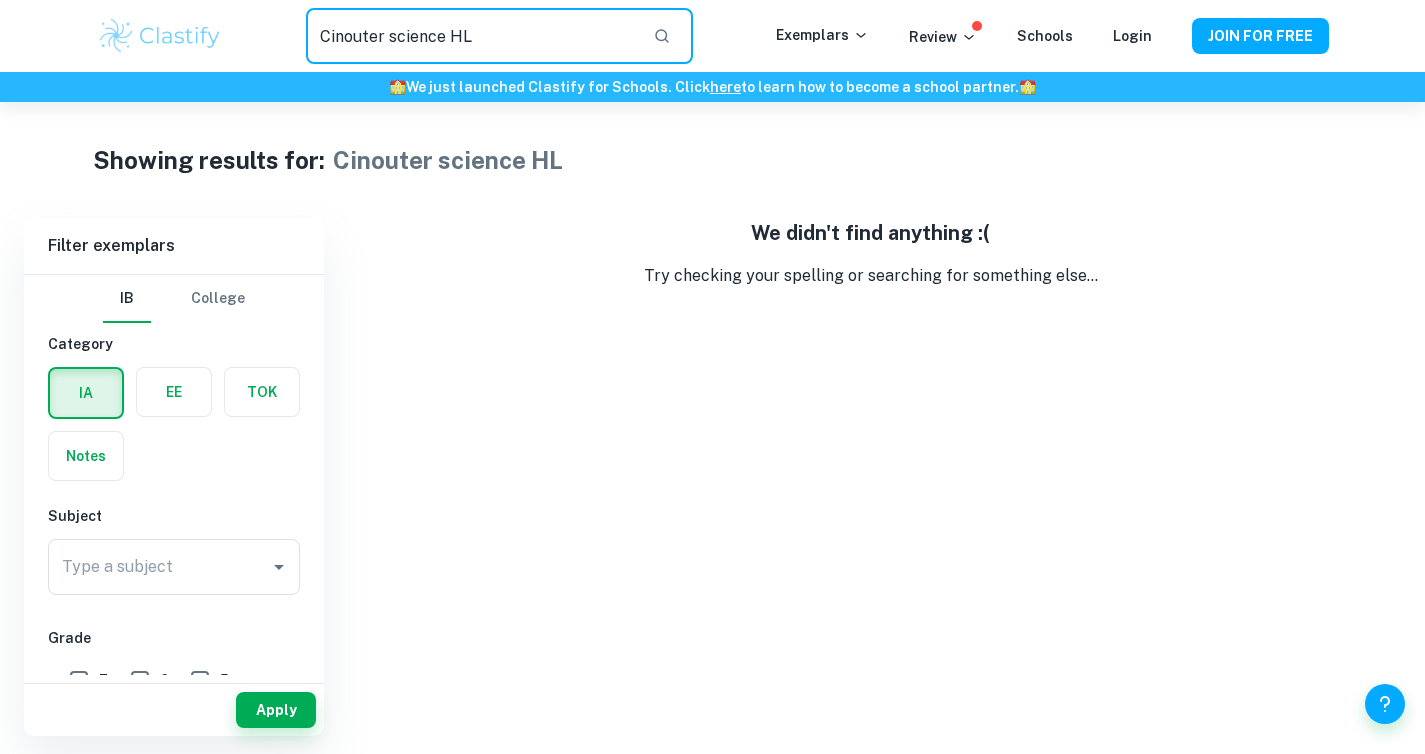 click on "Cinouter science HL" at bounding box center [471, 36] 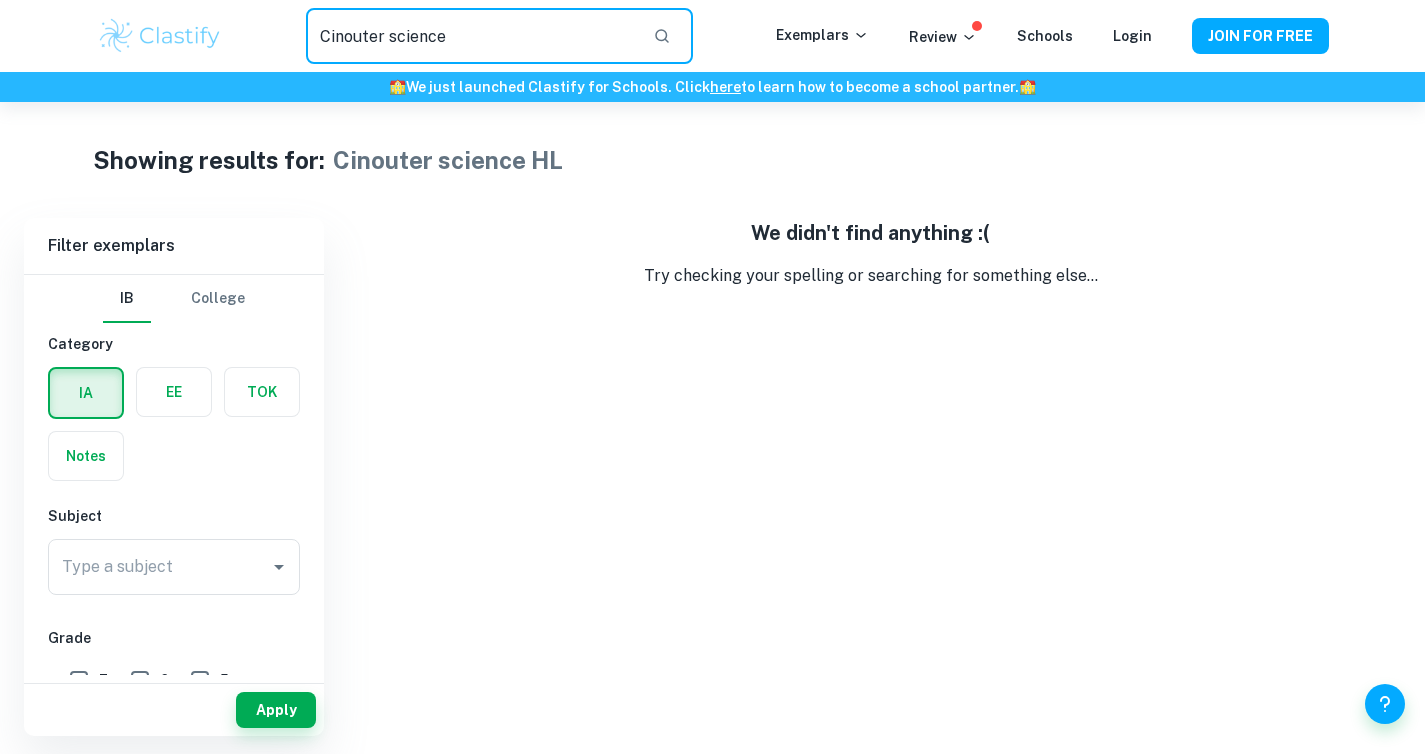 type on "Cinouter science" 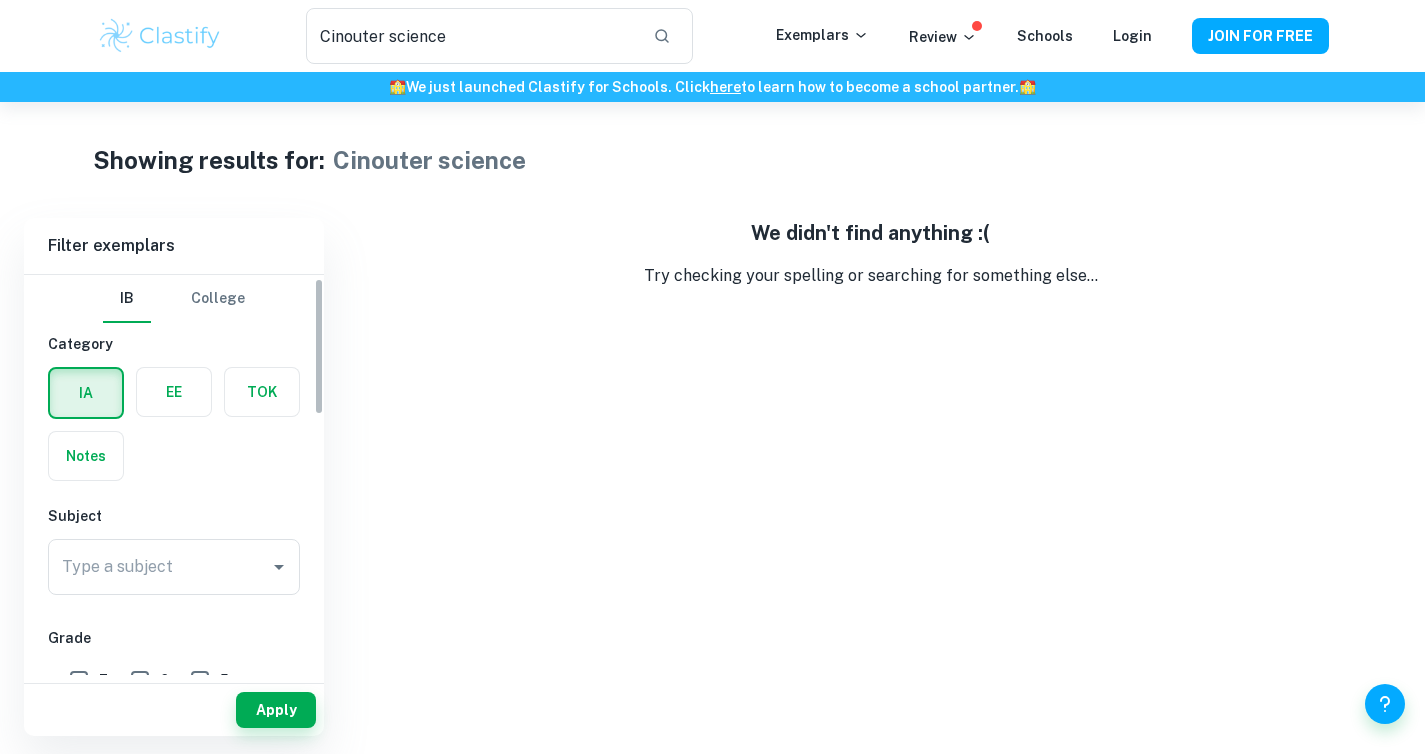 scroll, scrollTop: 64, scrollLeft: 0, axis: vertical 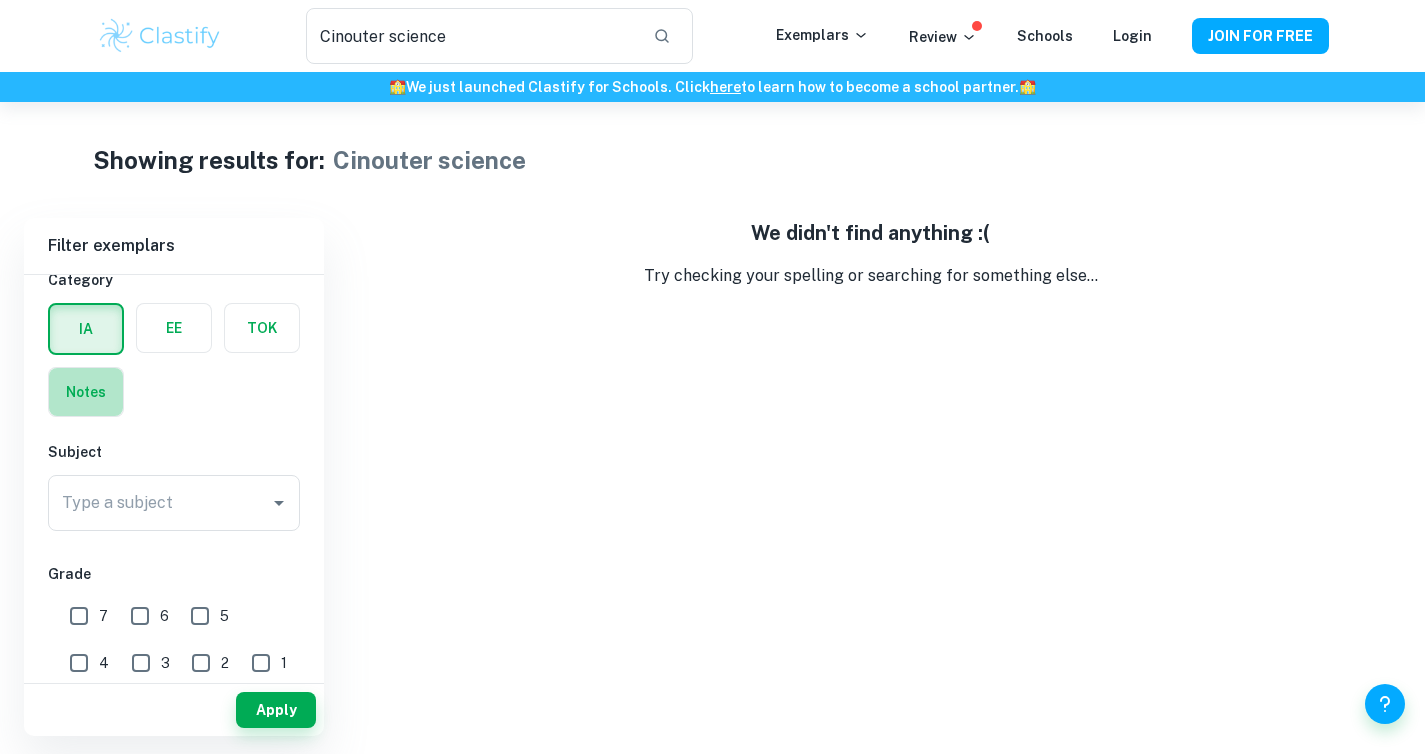 click at bounding box center (86, 392) 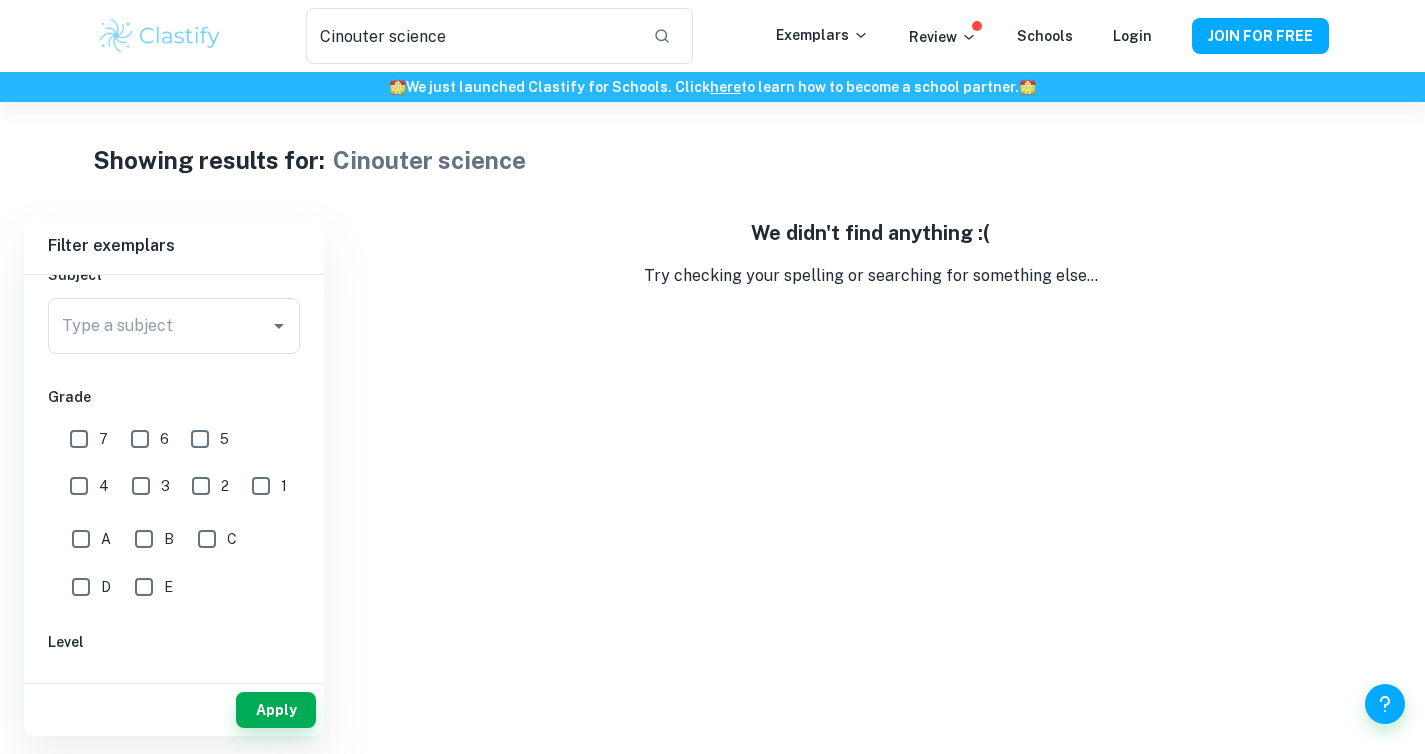 scroll, scrollTop: 272, scrollLeft: 0, axis: vertical 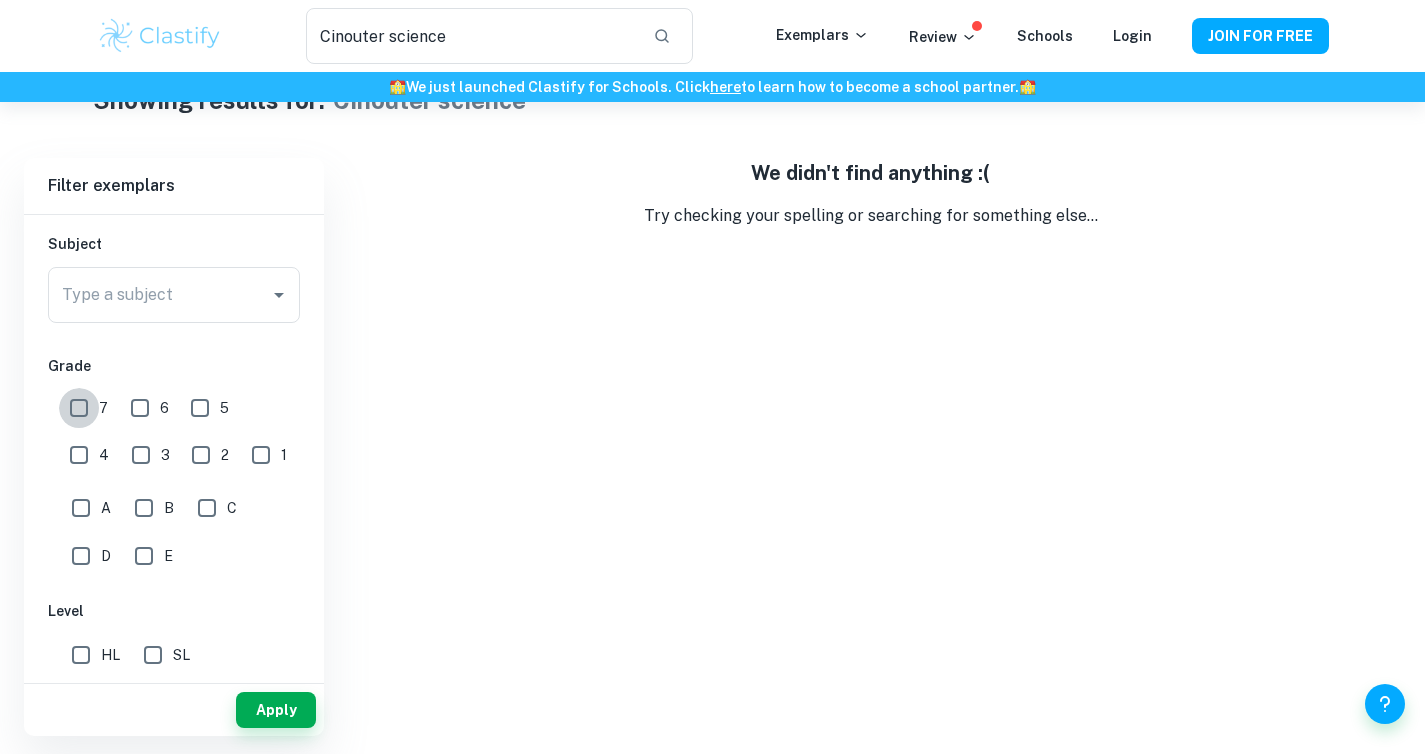 click on "7" at bounding box center (79, 408) 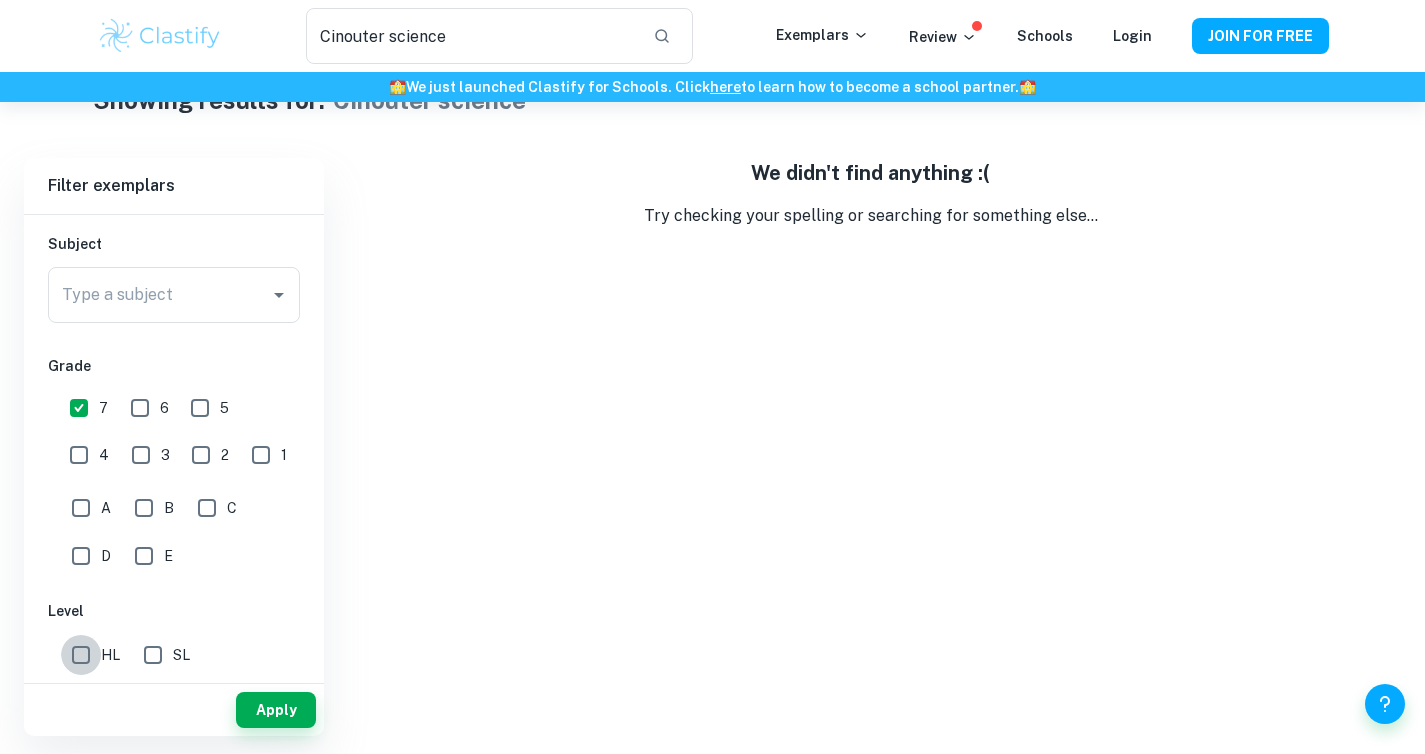 click on "HL" at bounding box center [81, 655] 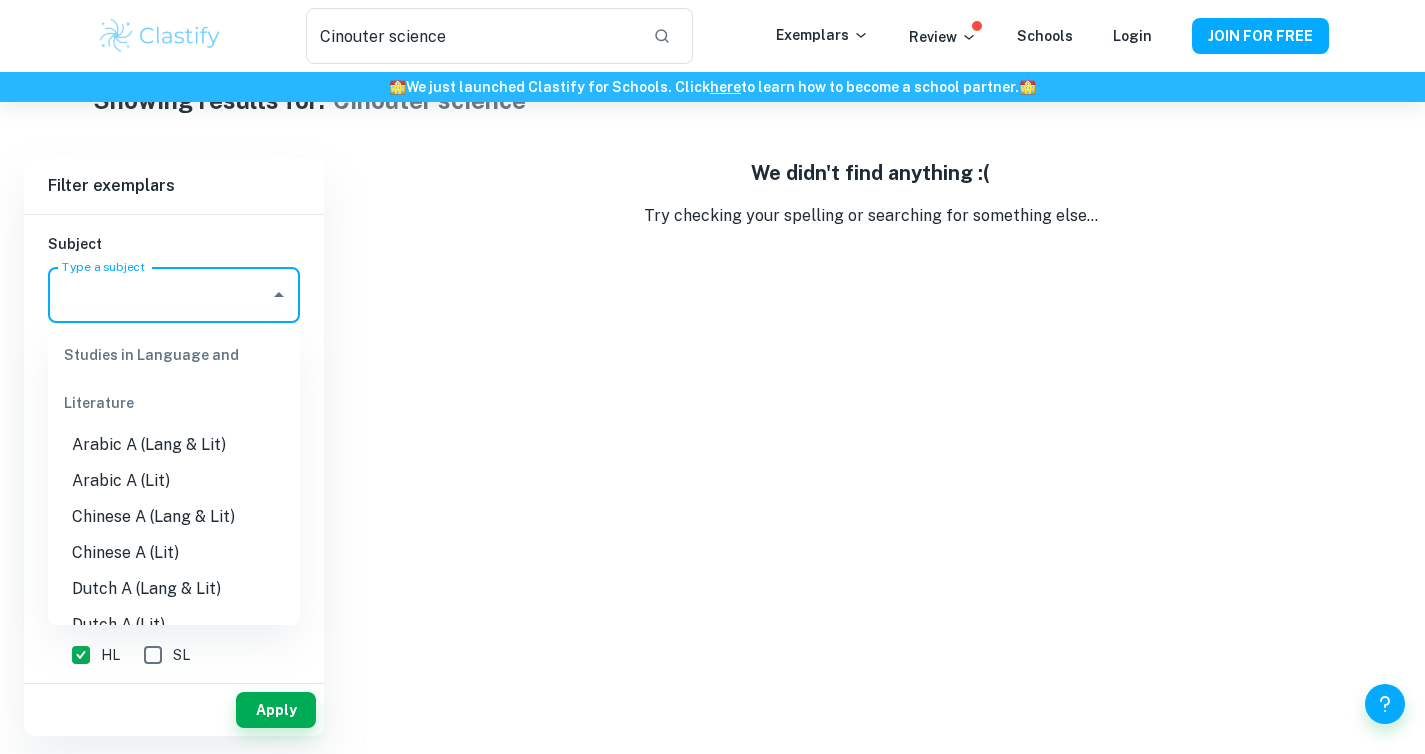 click on "Type a subject" at bounding box center (159, 295) 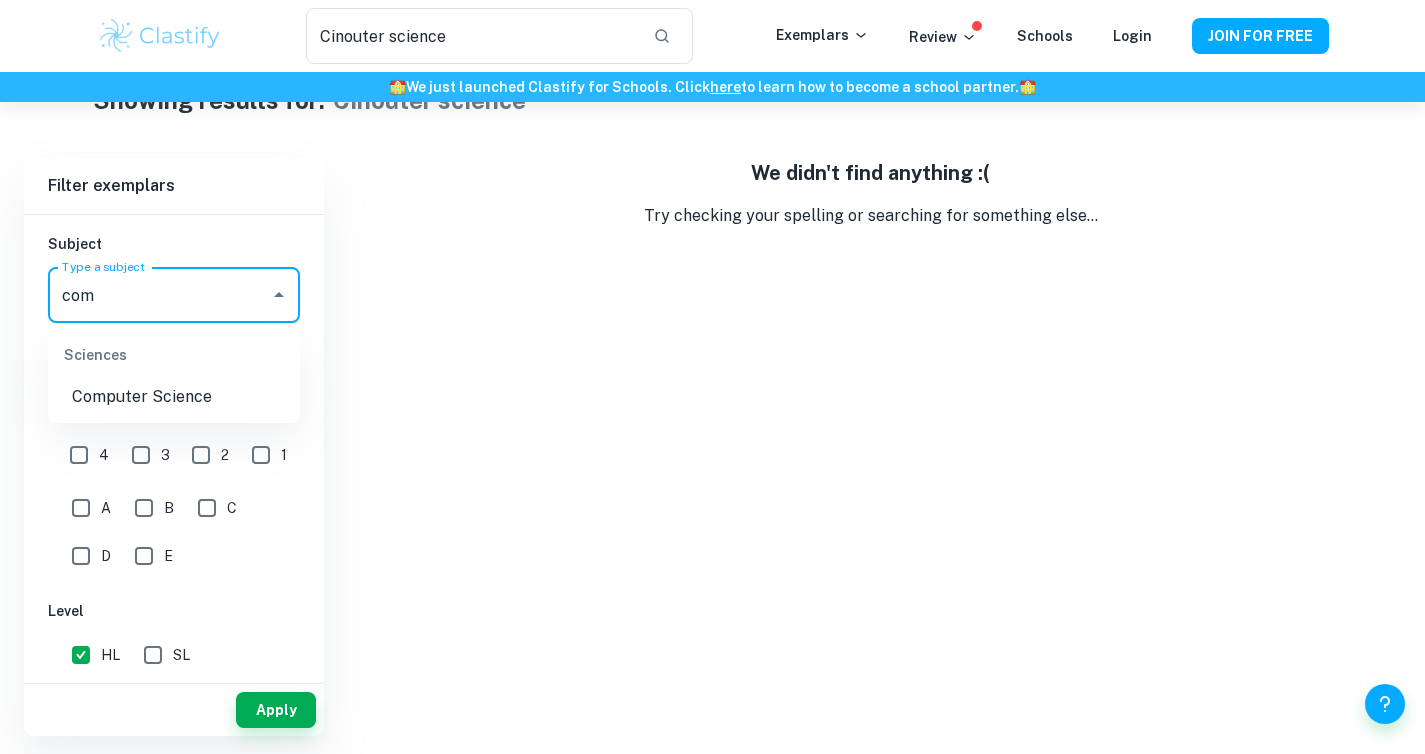 click on "Computer Science" at bounding box center (174, 397) 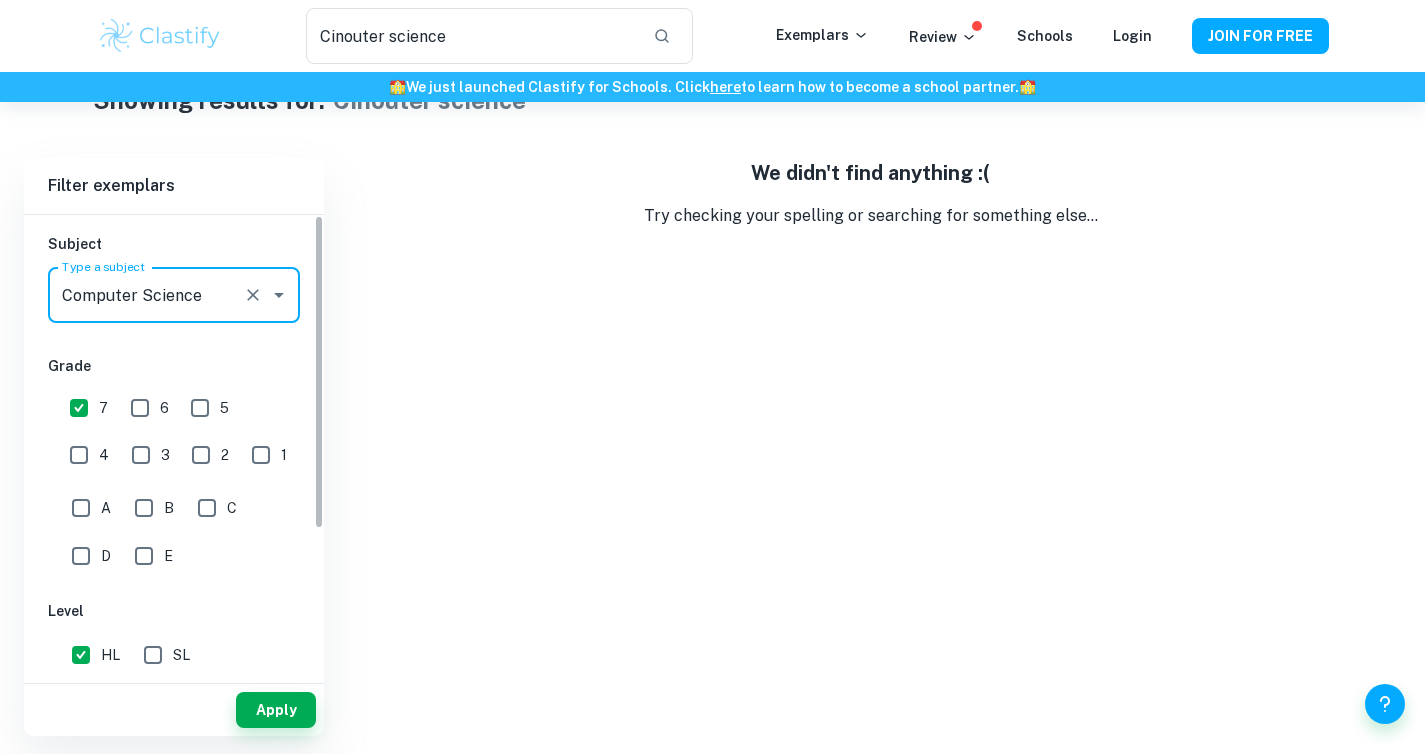 scroll, scrollTop: 0, scrollLeft: 0, axis: both 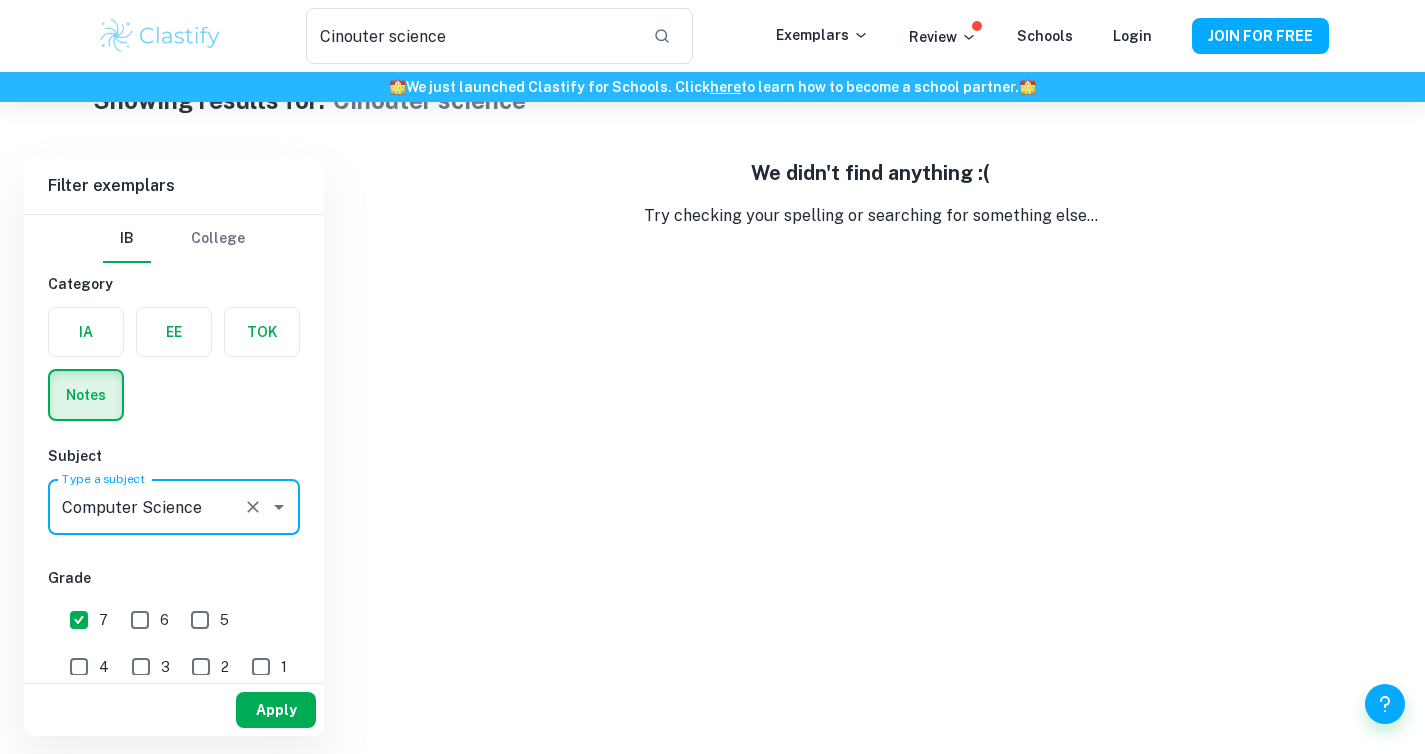 type on "Computer Science" 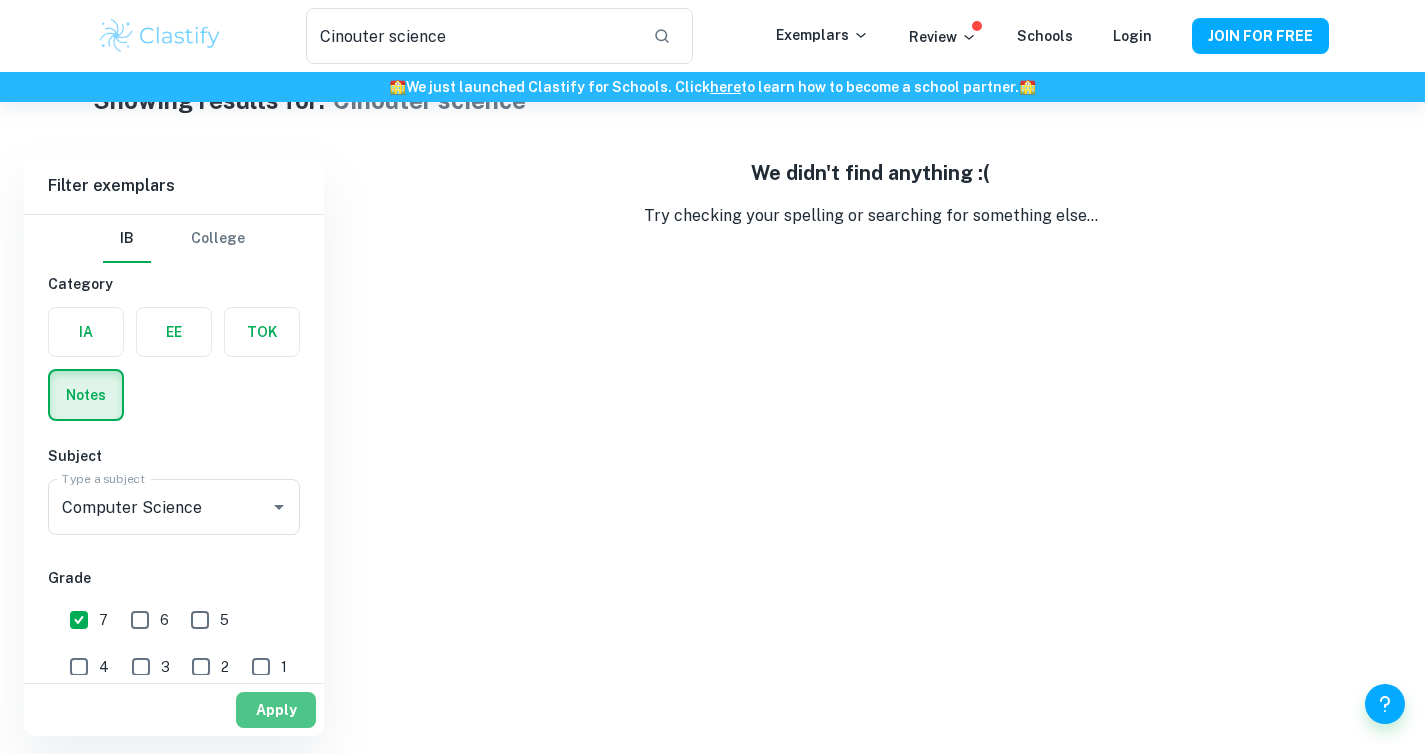 click on "Apply" at bounding box center (276, 710) 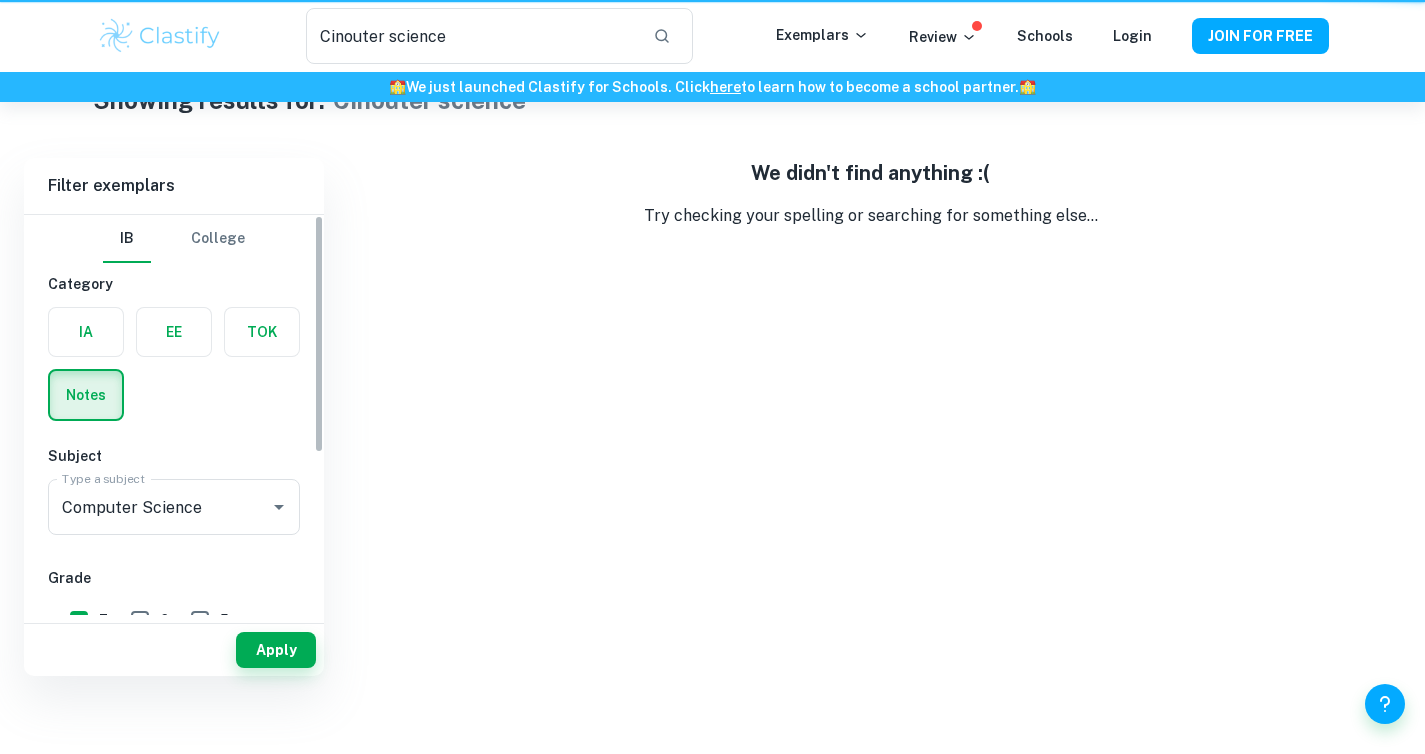 scroll, scrollTop: 0, scrollLeft: 0, axis: both 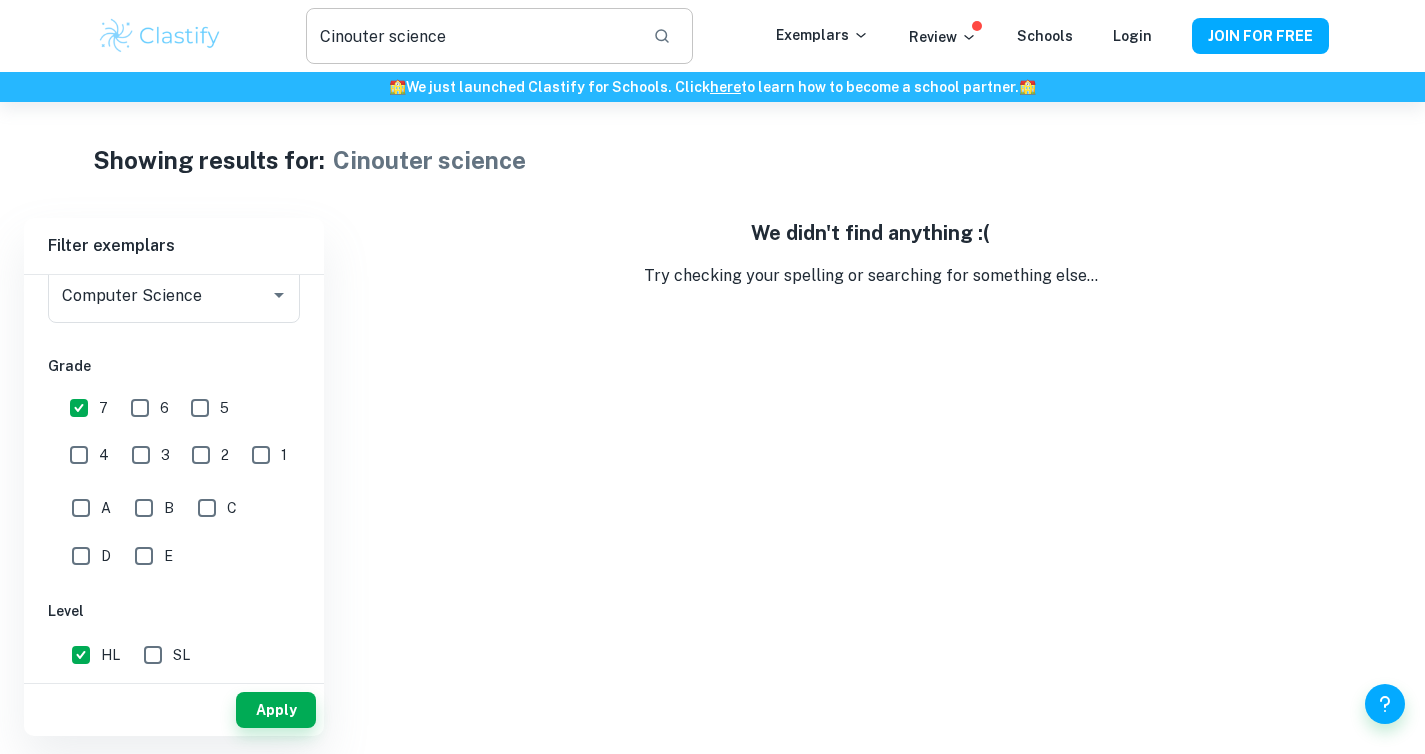 click on "Cinouter science" at bounding box center [471, 36] 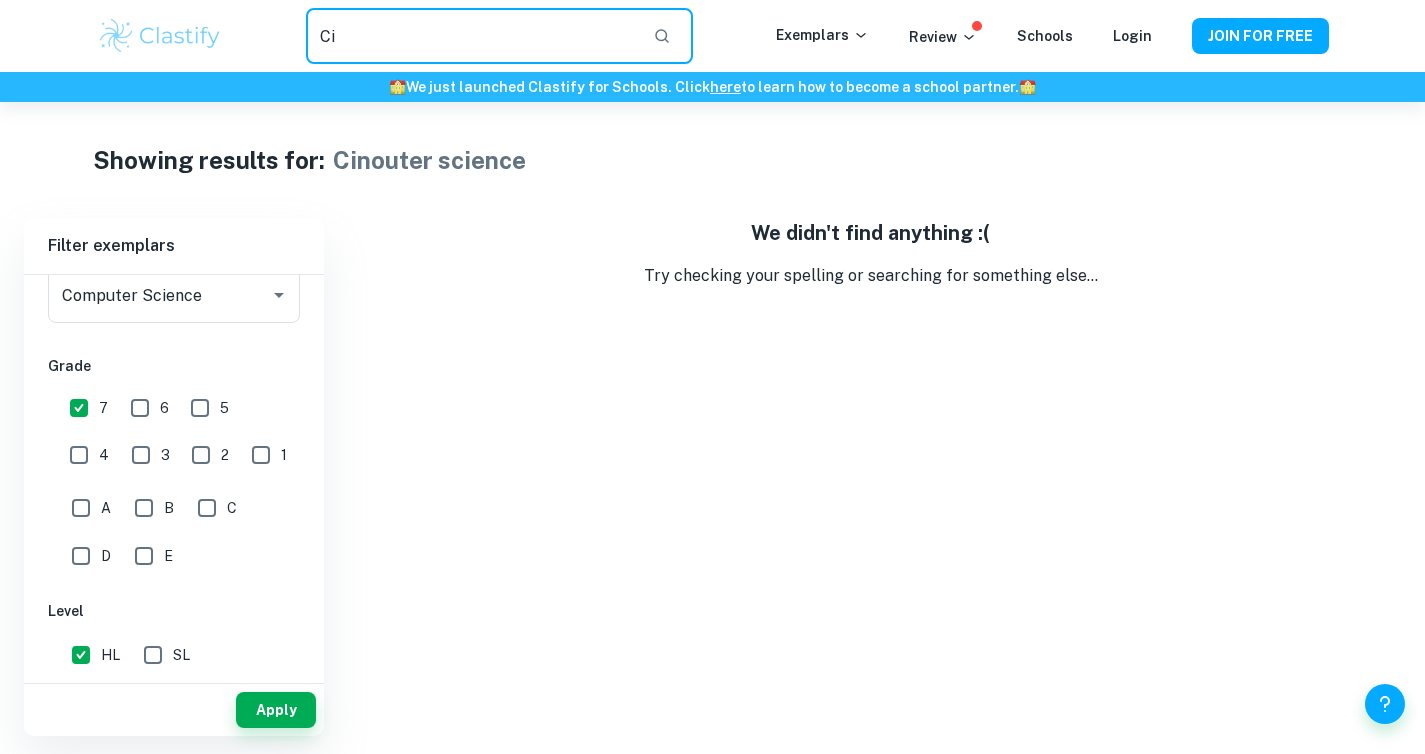 type on "C" 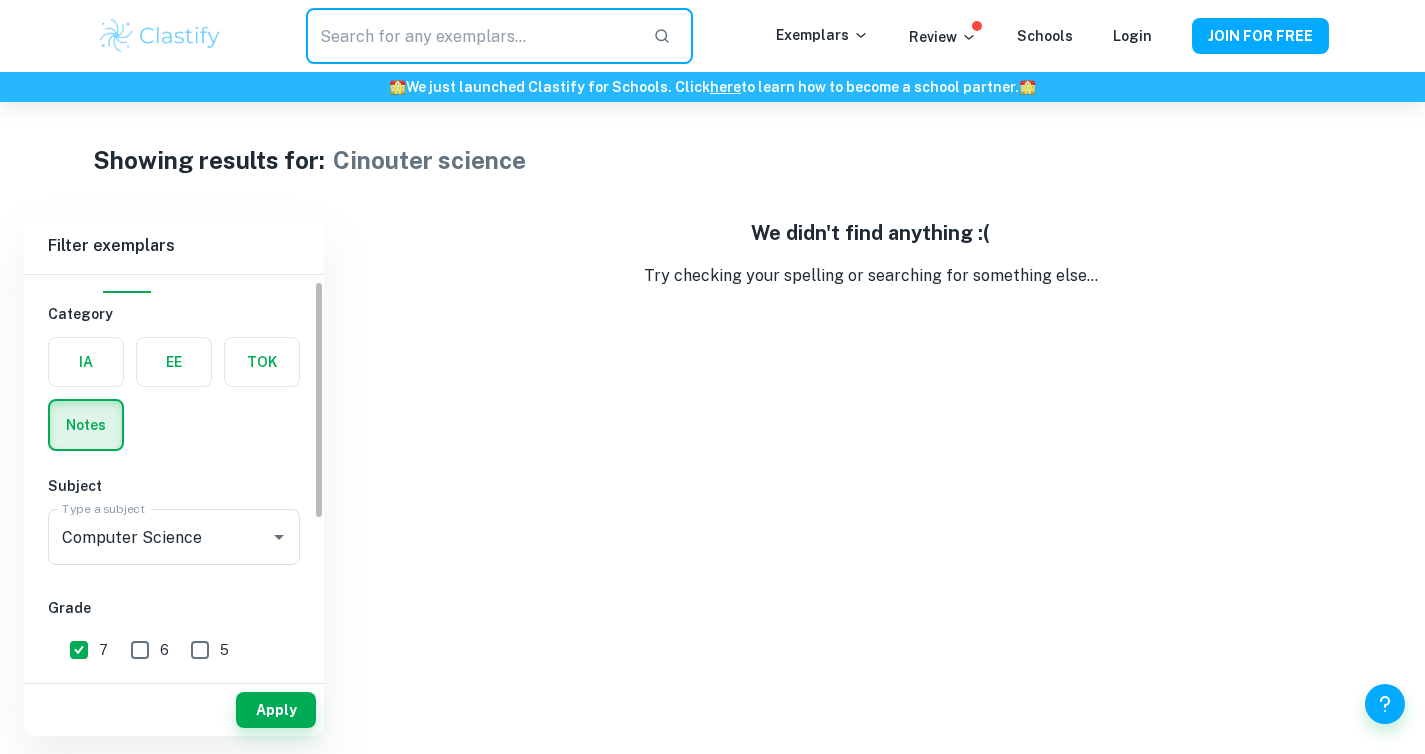 scroll, scrollTop: 0, scrollLeft: 0, axis: both 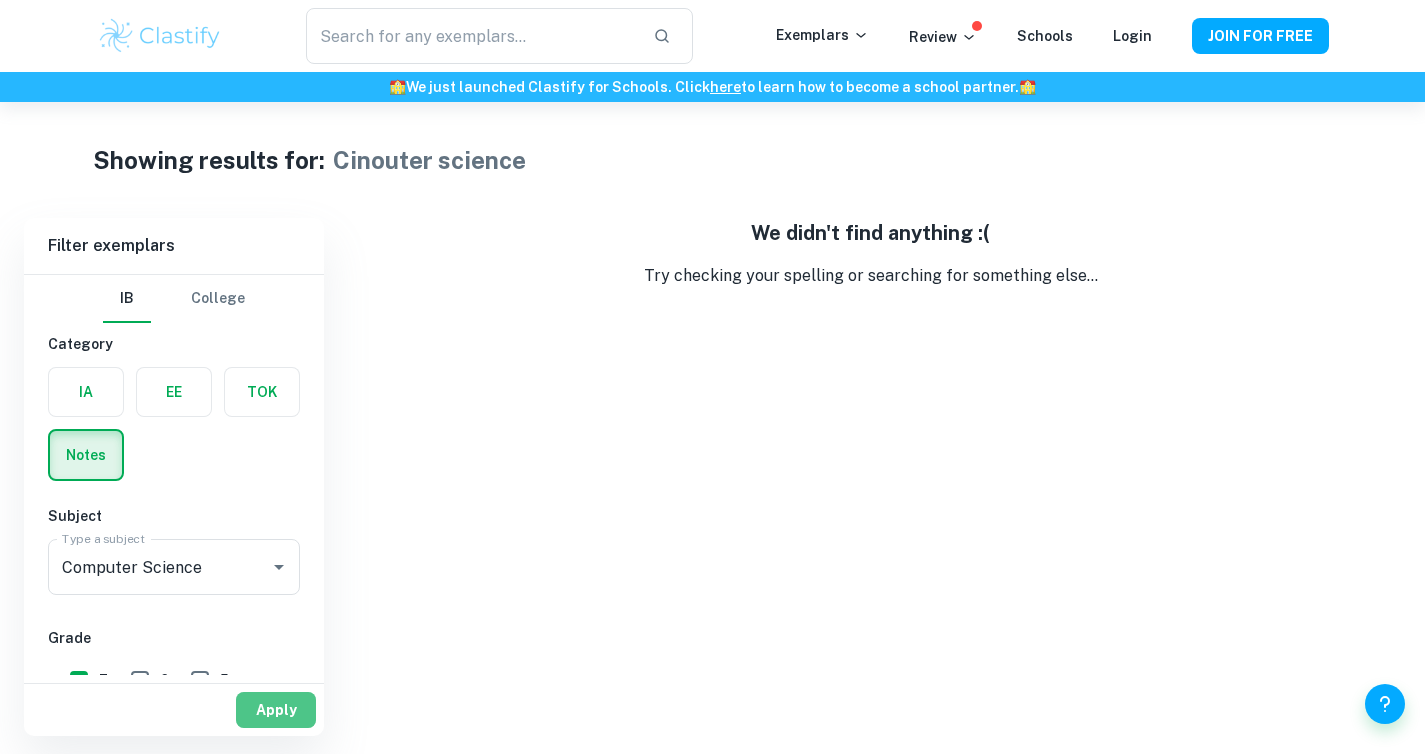 click on "Apply" at bounding box center (276, 710) 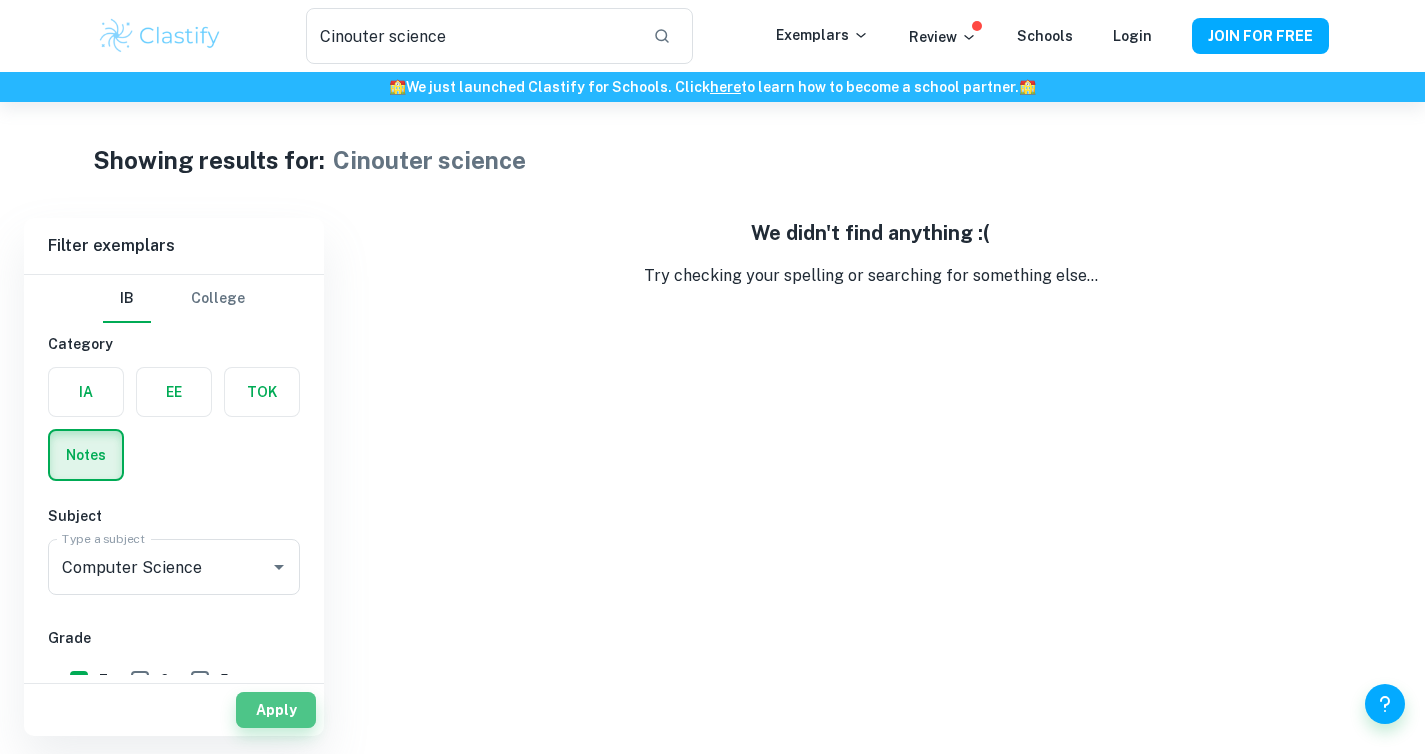 click on "Apply" at bounding box center [276, 710] 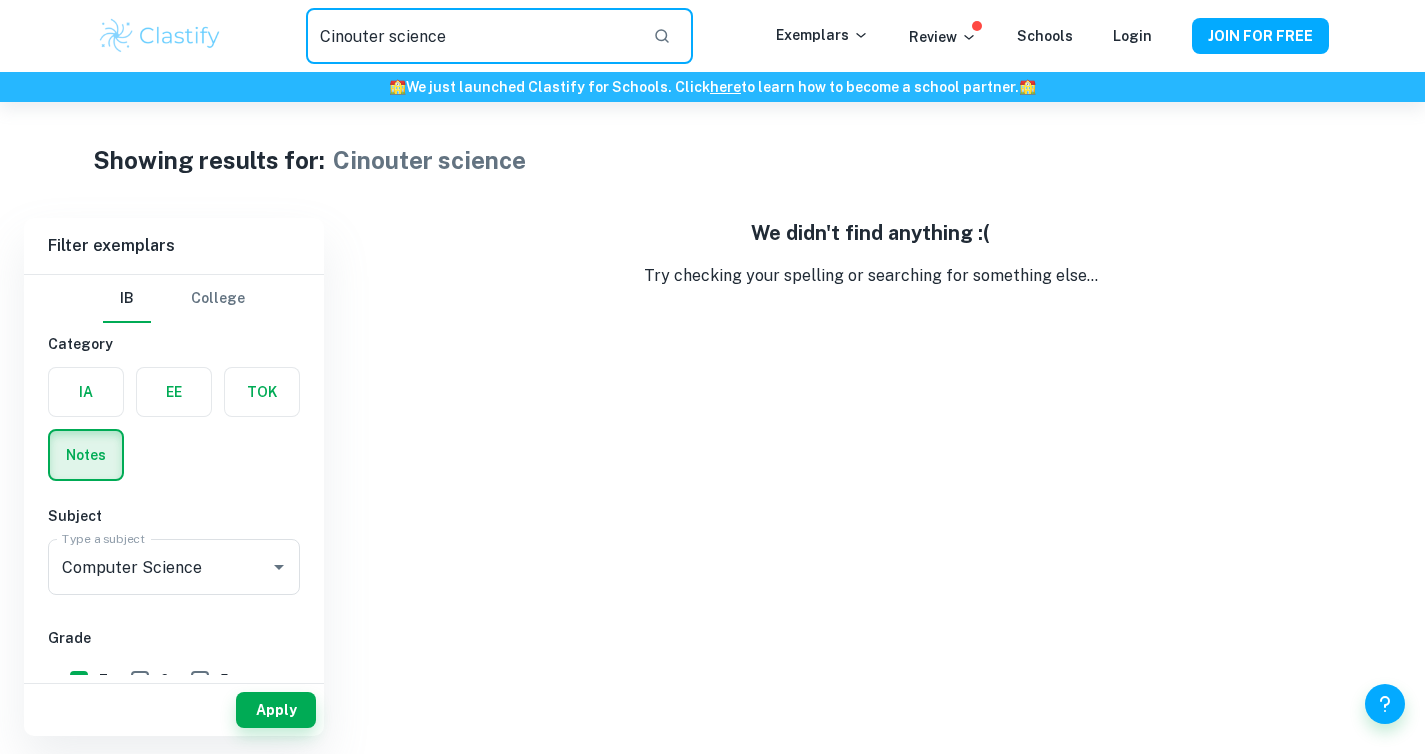 click on "Cinouter science" at bounding box center [471, 36] 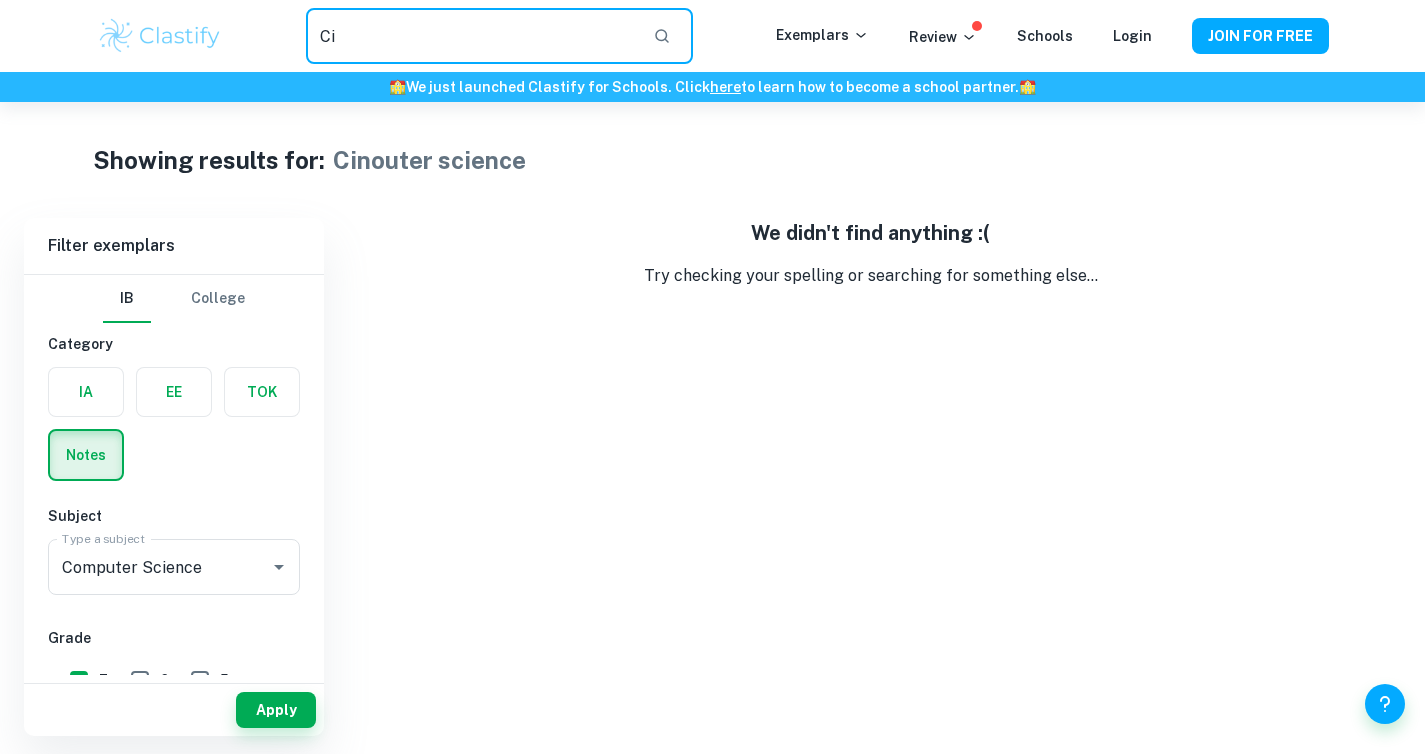 type on "C" 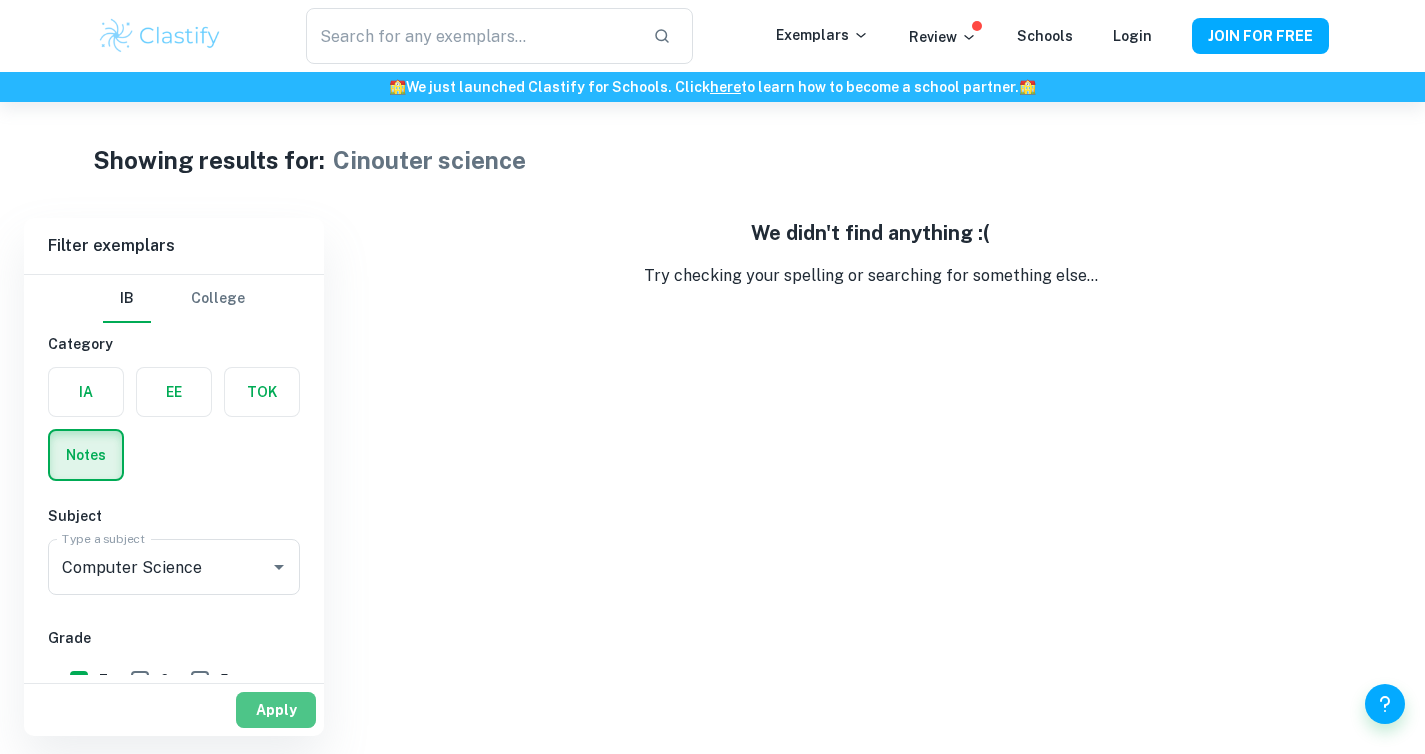 click on "Apply" at bounding box center (276, 710) 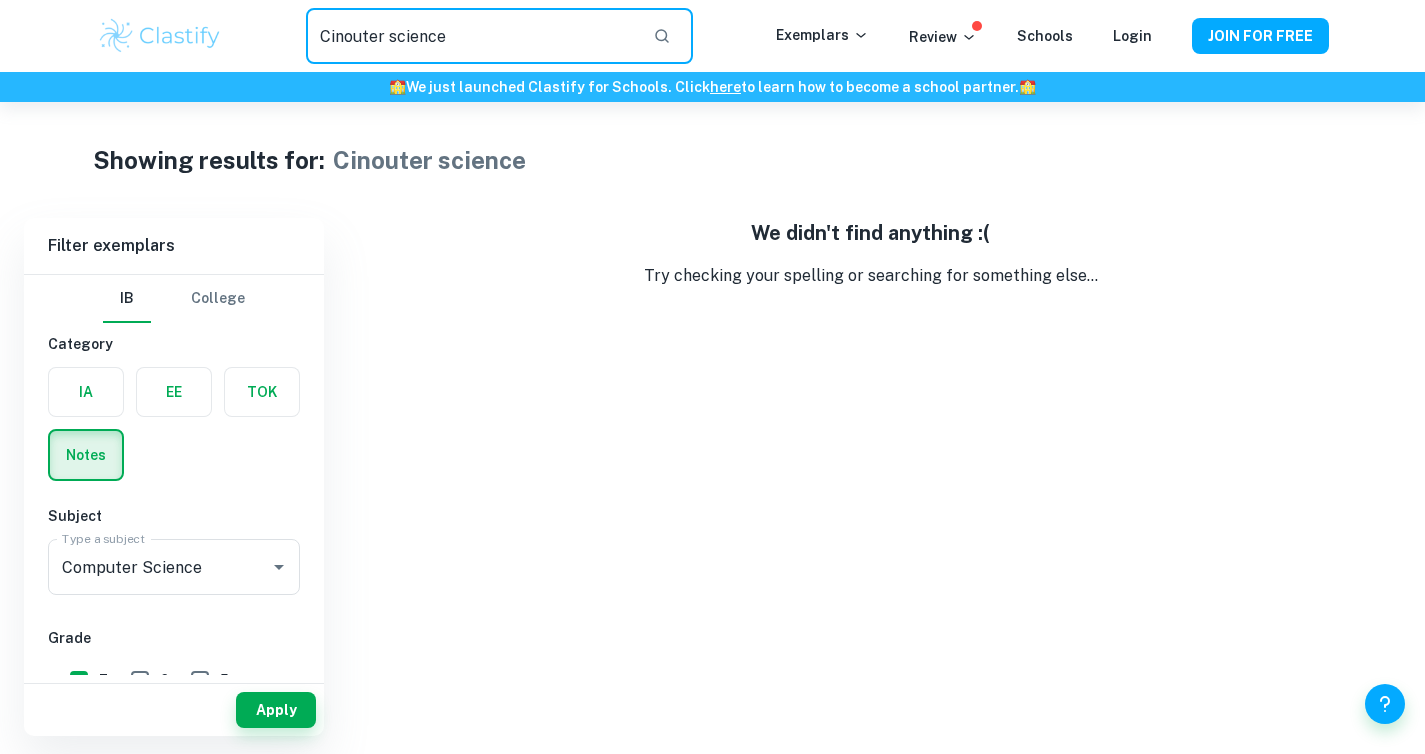 click on "Cinouter science" at bounding box center (471, 36) 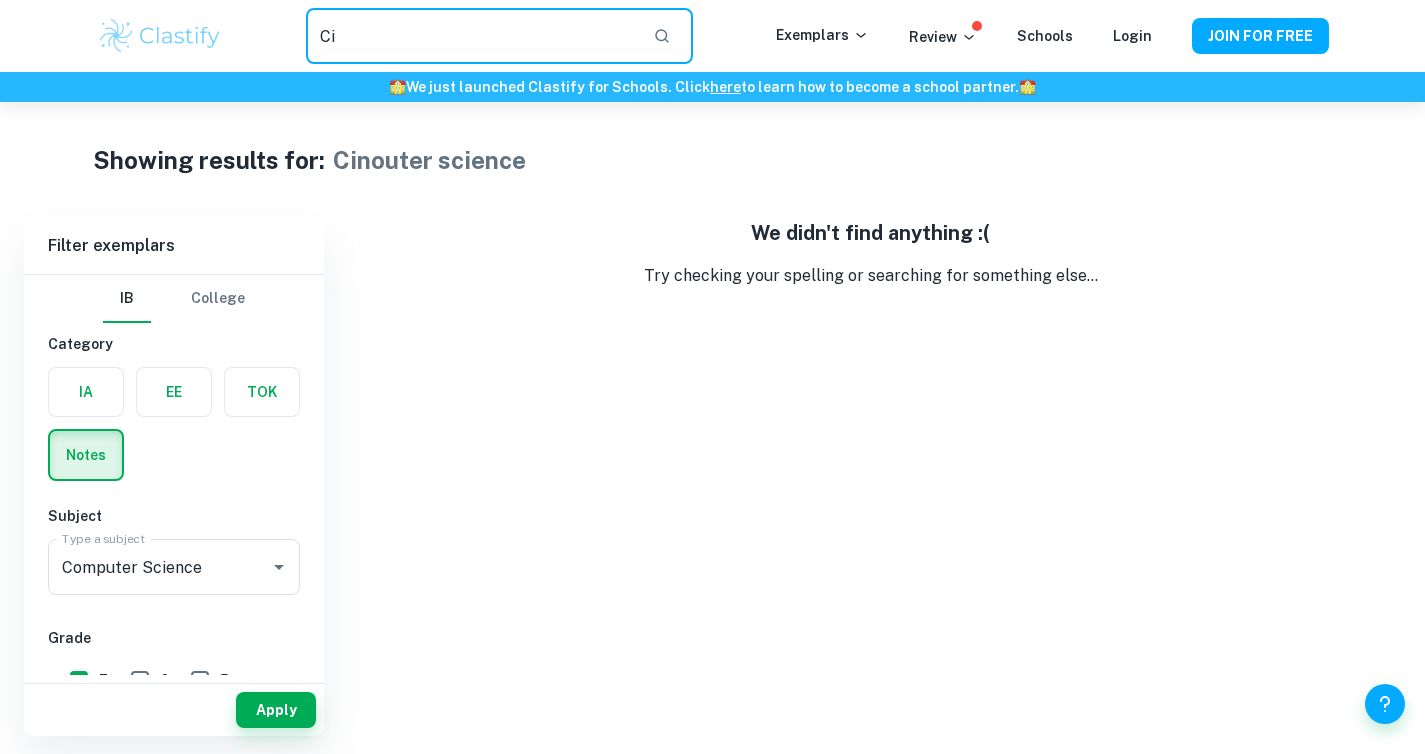 type on "C" 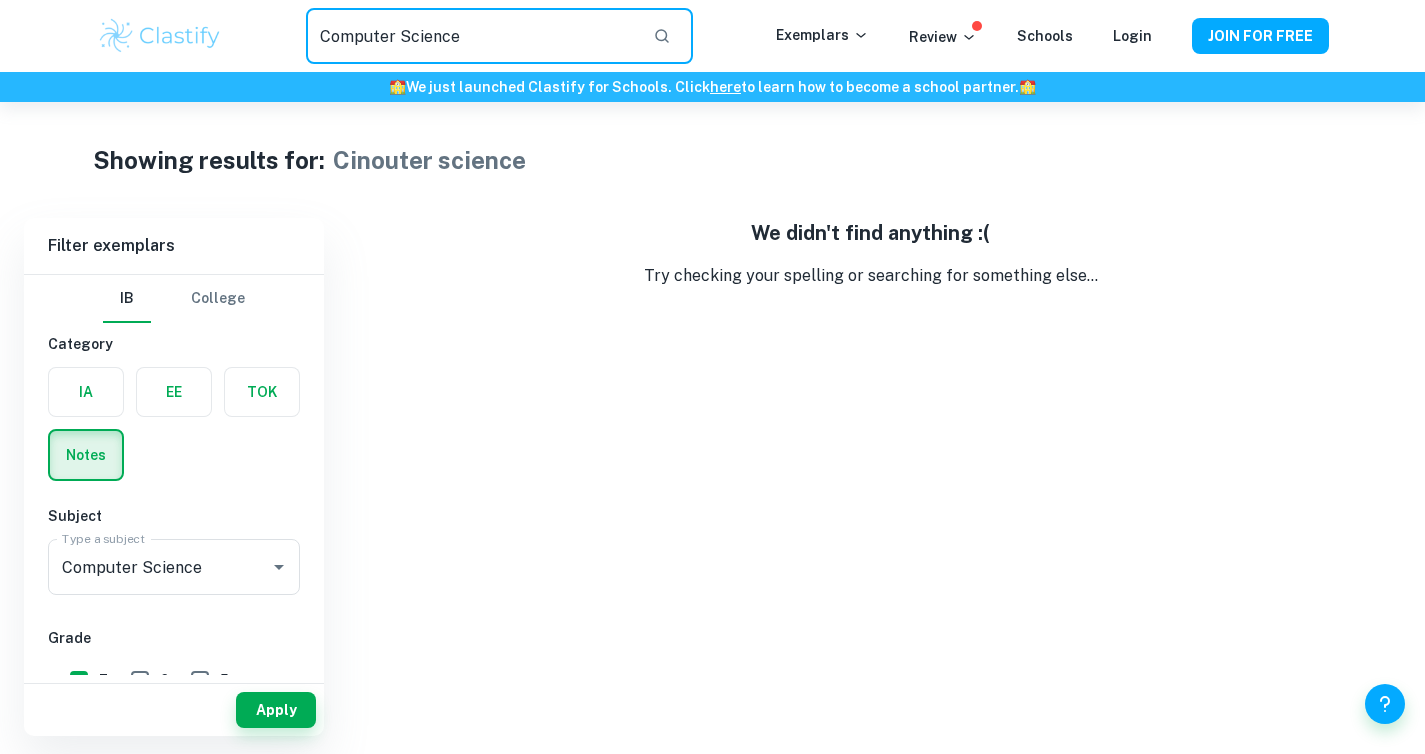 type on "Computer Science" 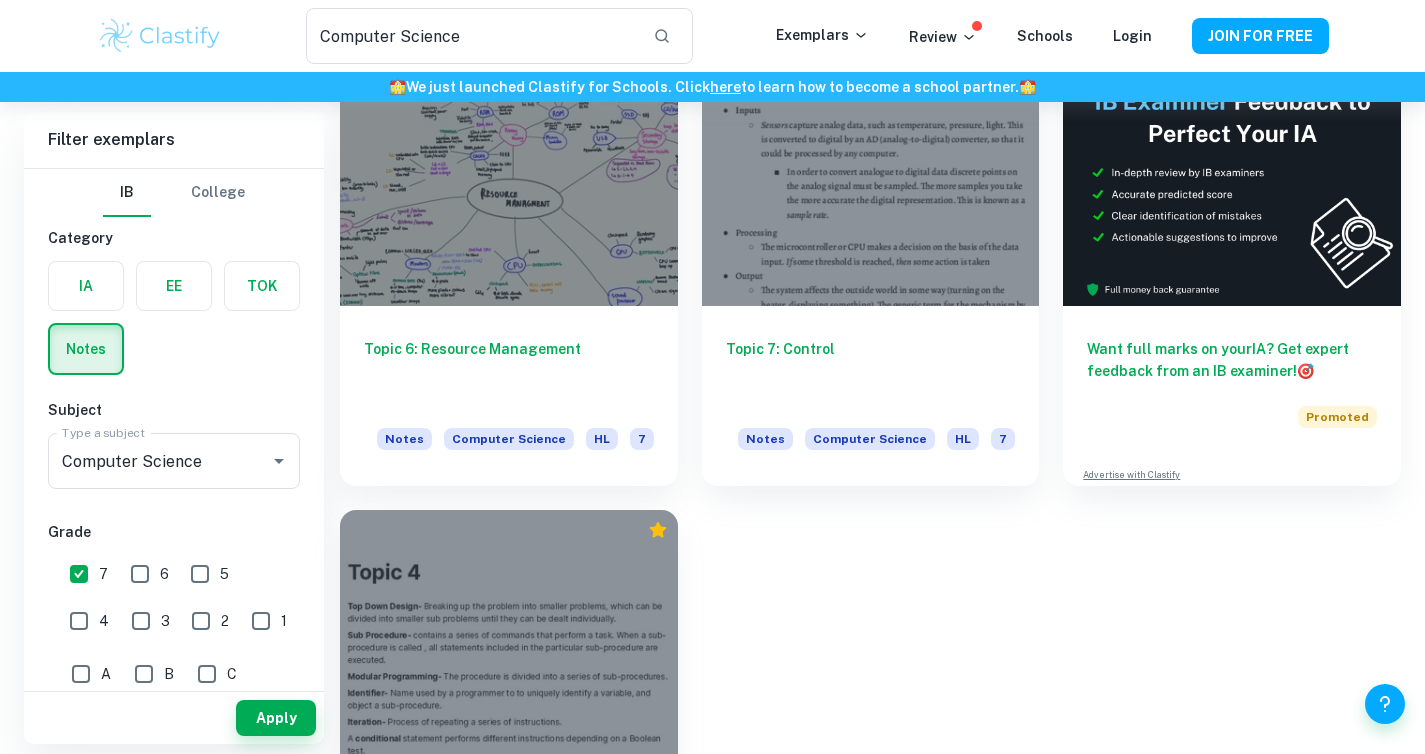 scroll, scrollTop: 354, scrollLeft: 0, axis: vertical 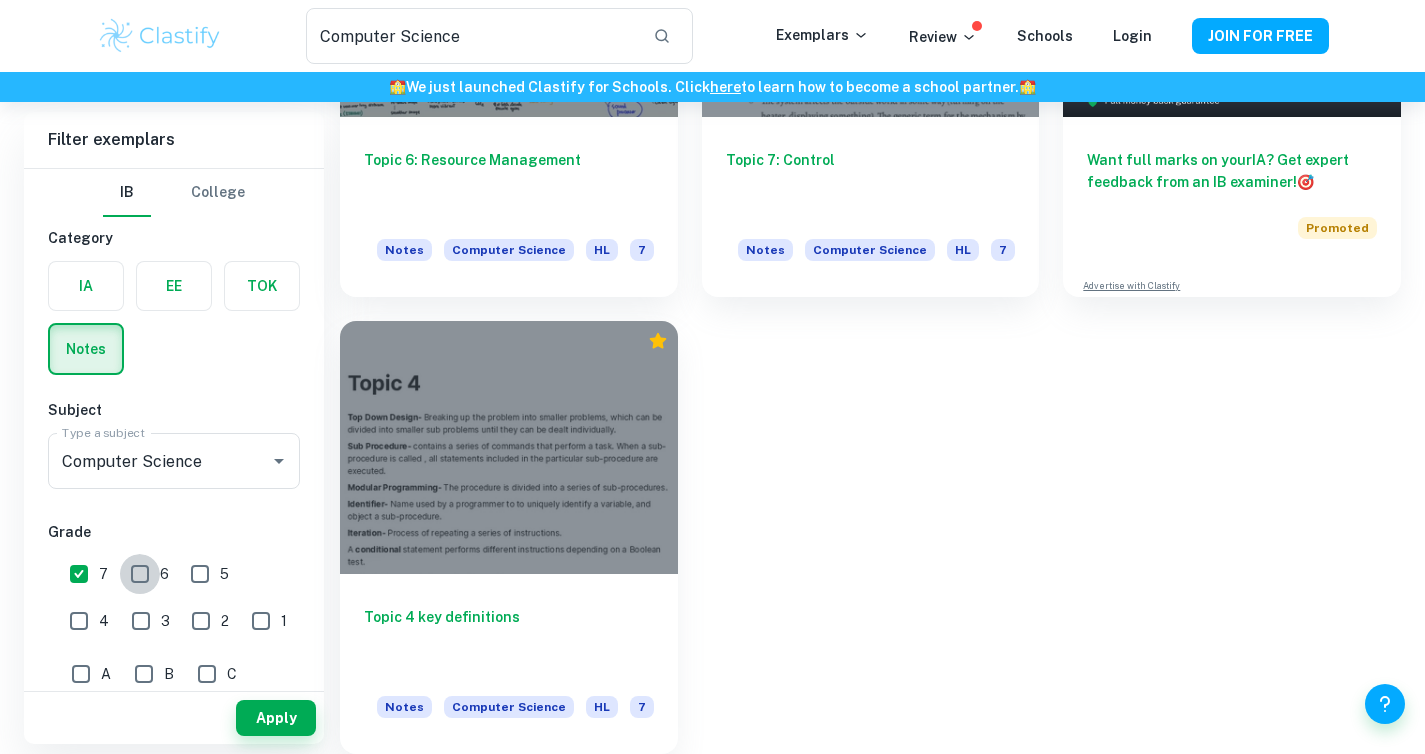 click on "6" at bounding box center (140, 574) 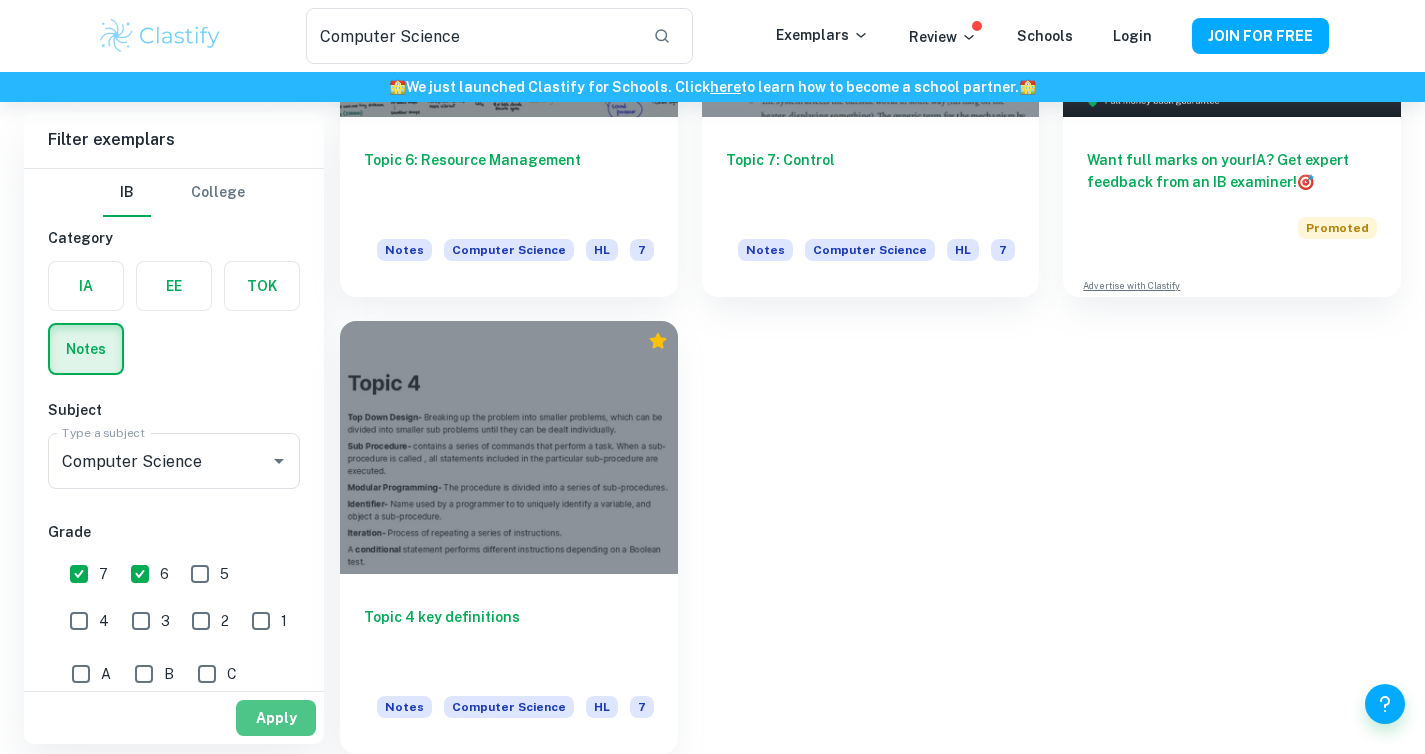 click on "Apply" at bounding box center [276, 718] 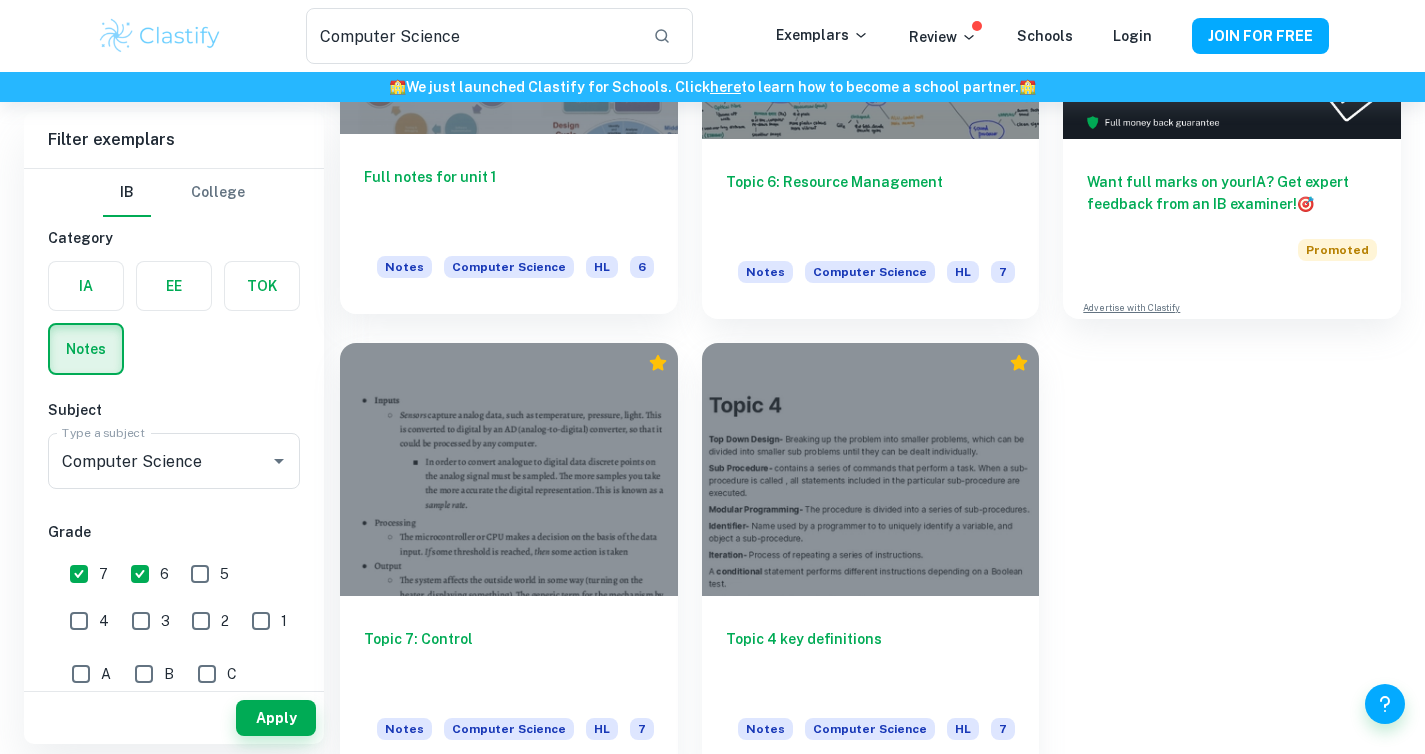 scroll, scrollTop: 333, scrollLeft: 0, axis: vertical 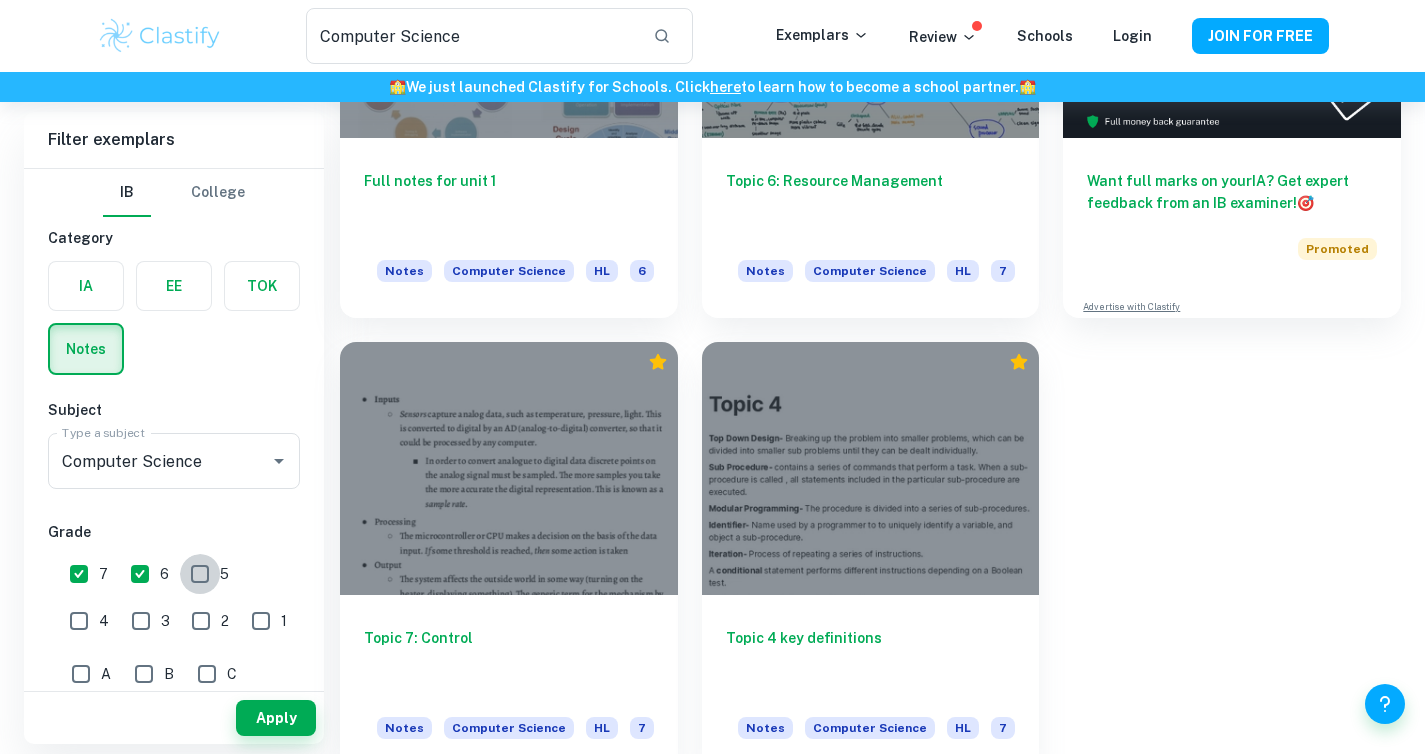 click on "5" at bounding box center (200, 574) 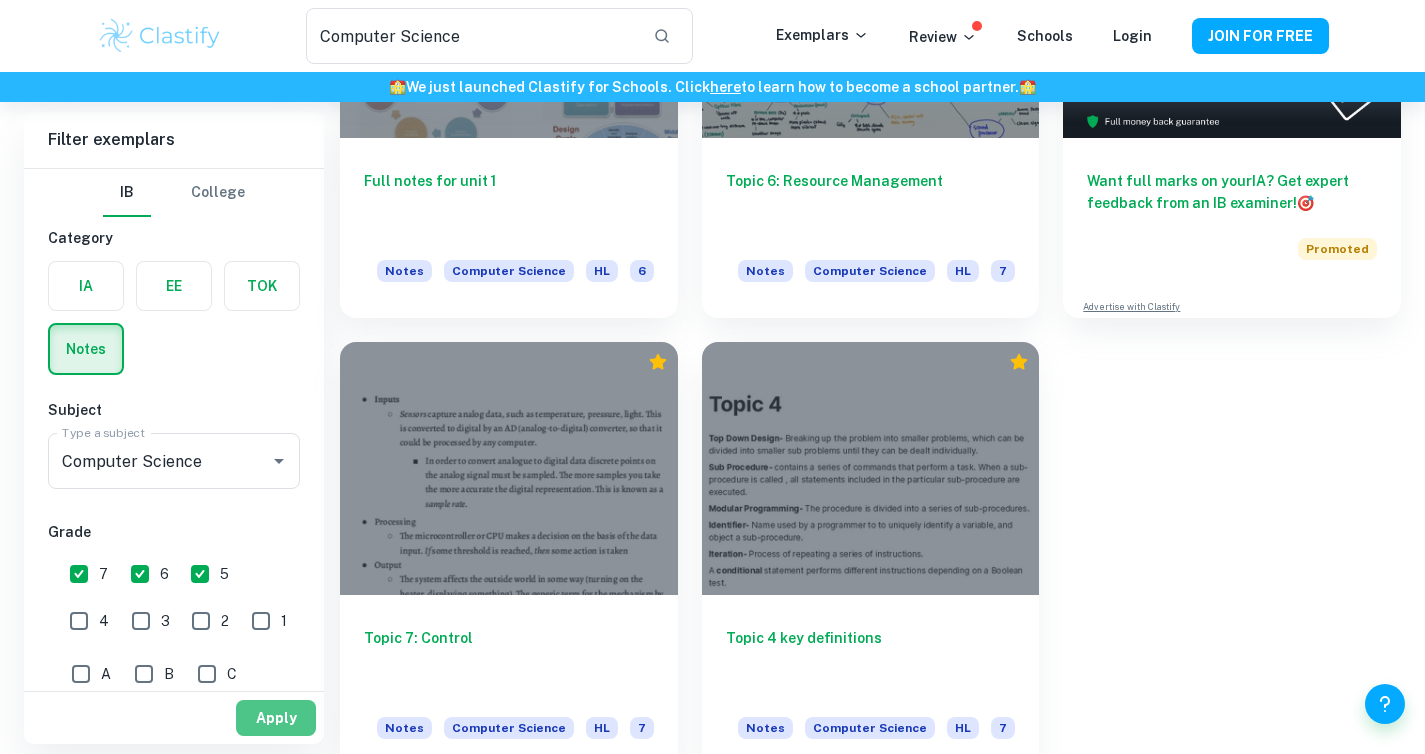 click on "Apply" at bounding box center [276, 718] 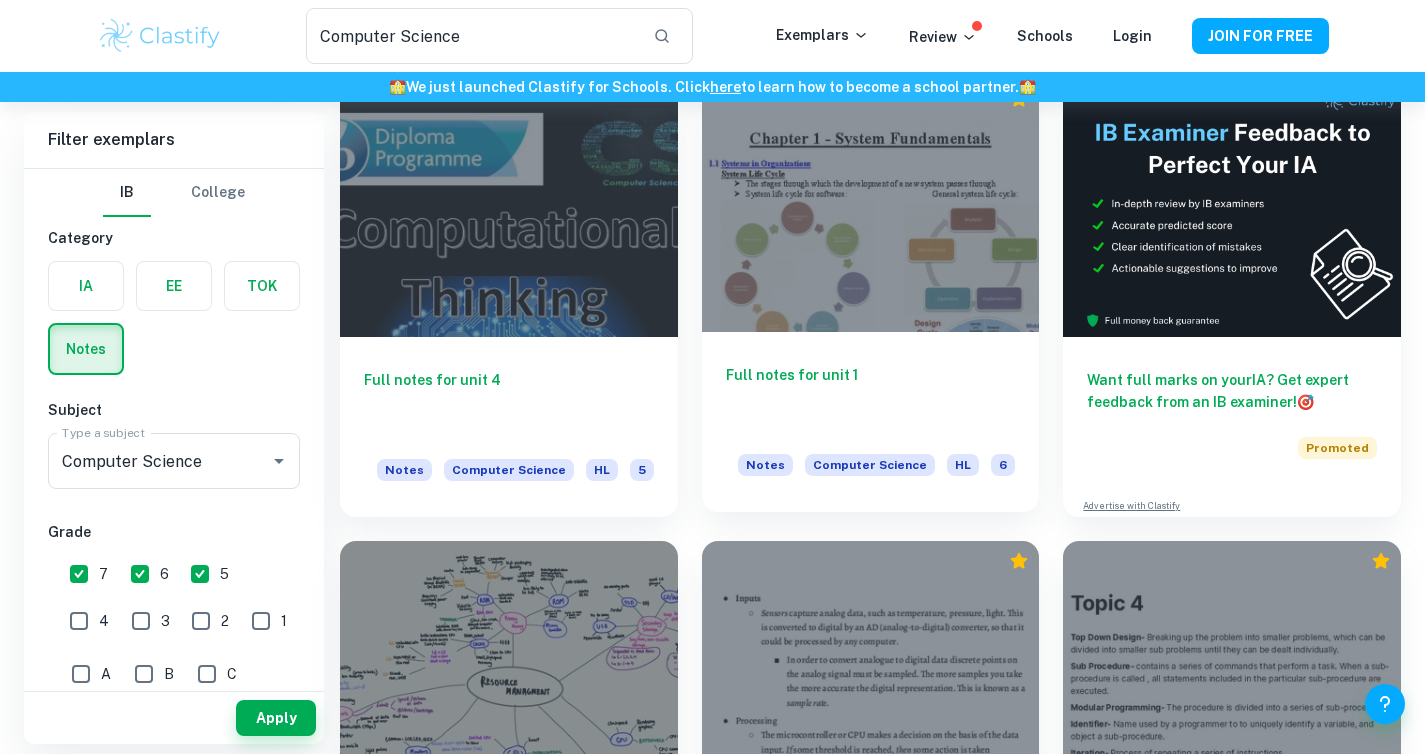 scroll, scrollTop: 173, scrollLeft: 0, axis: vertical 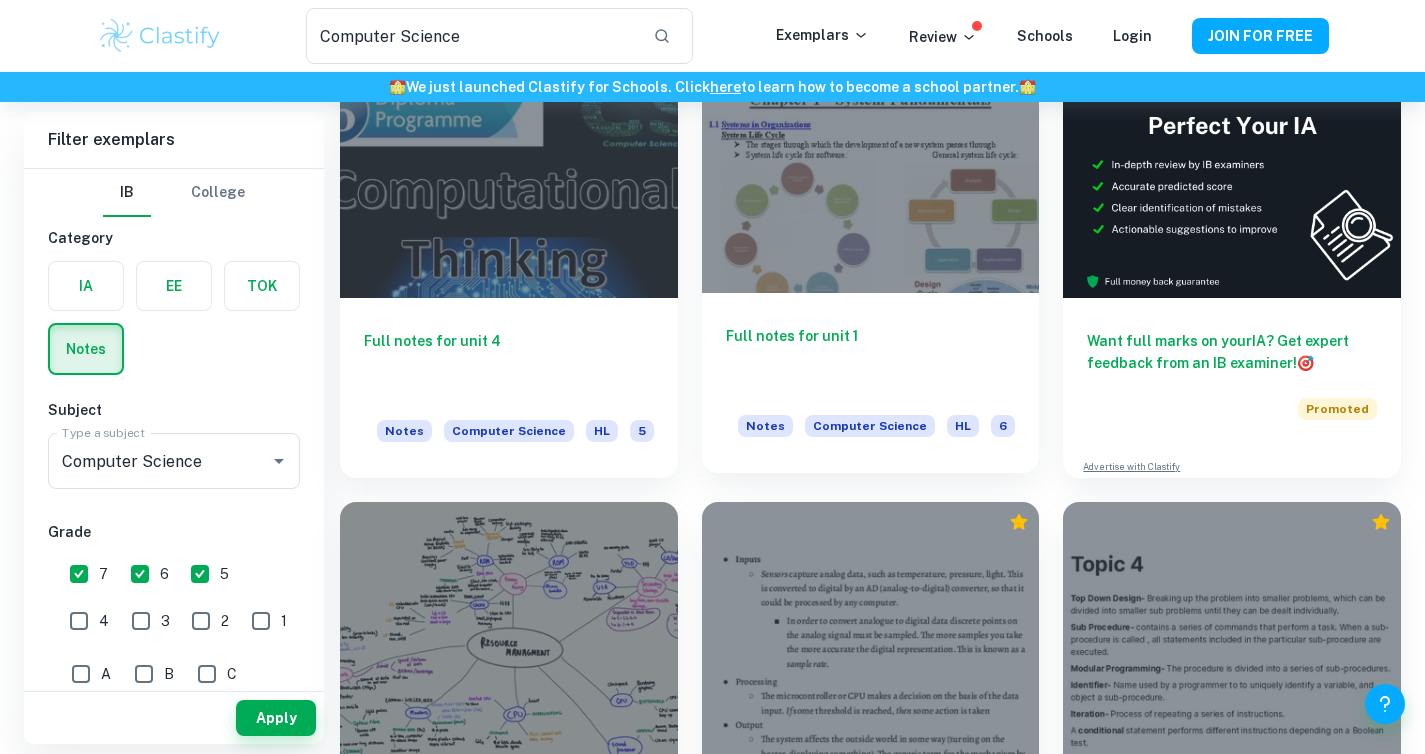 click at bounding box center [871, 166] 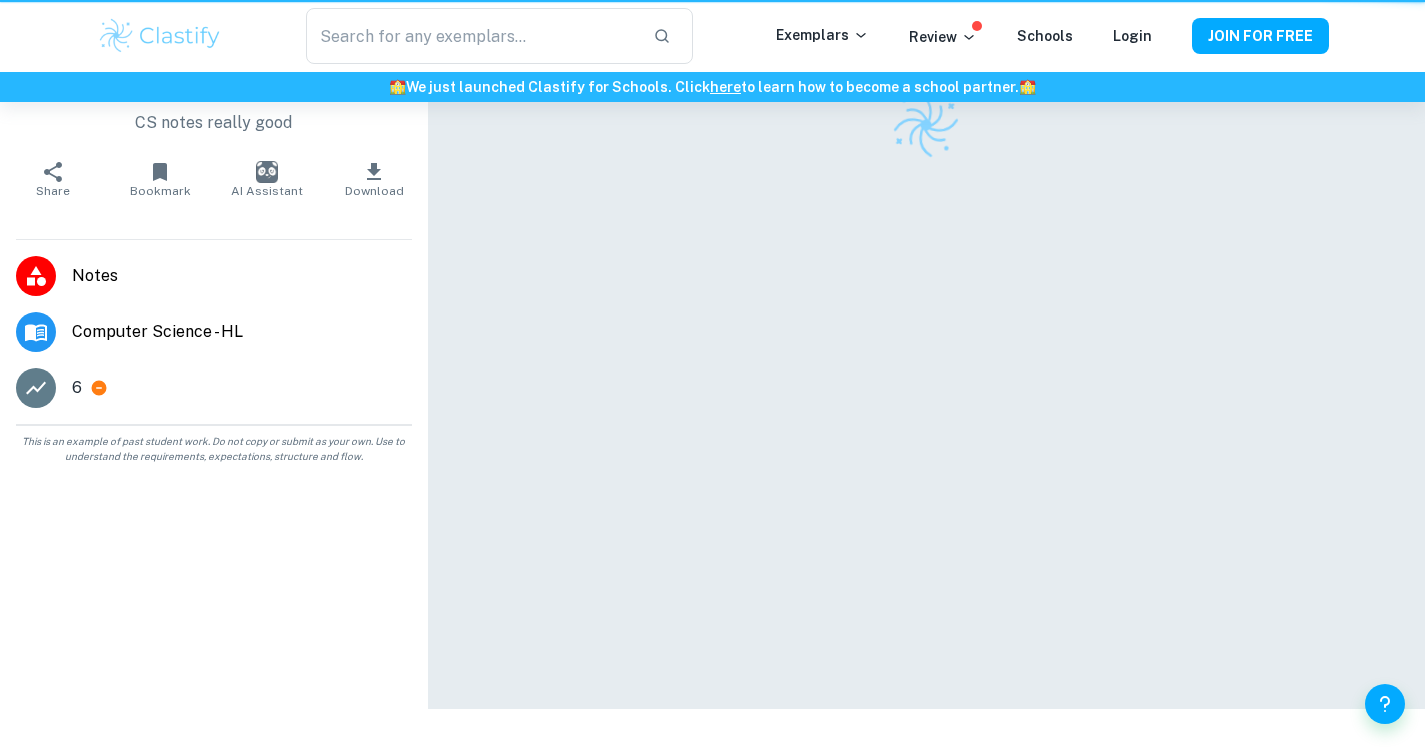 scroll, scrollTop: 0, scrollLeft: 0, axis: both 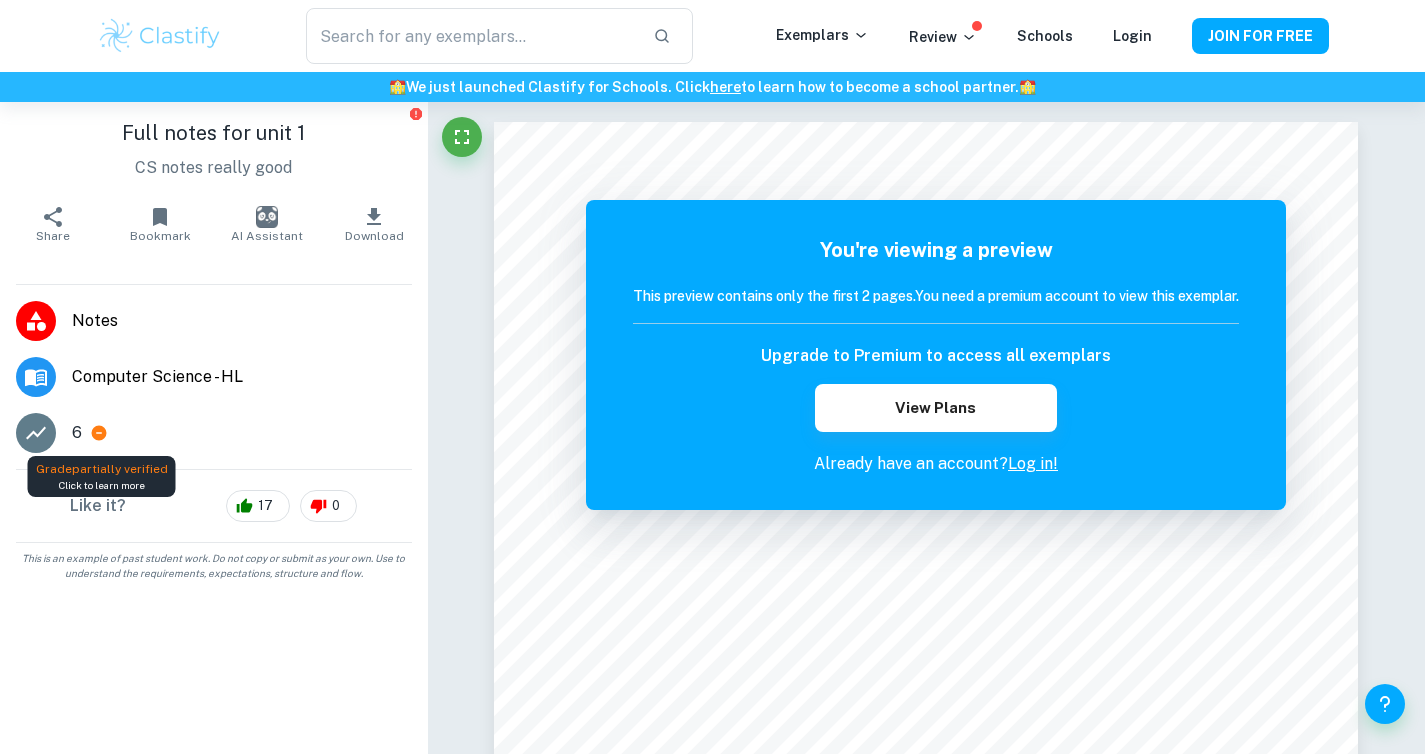 click 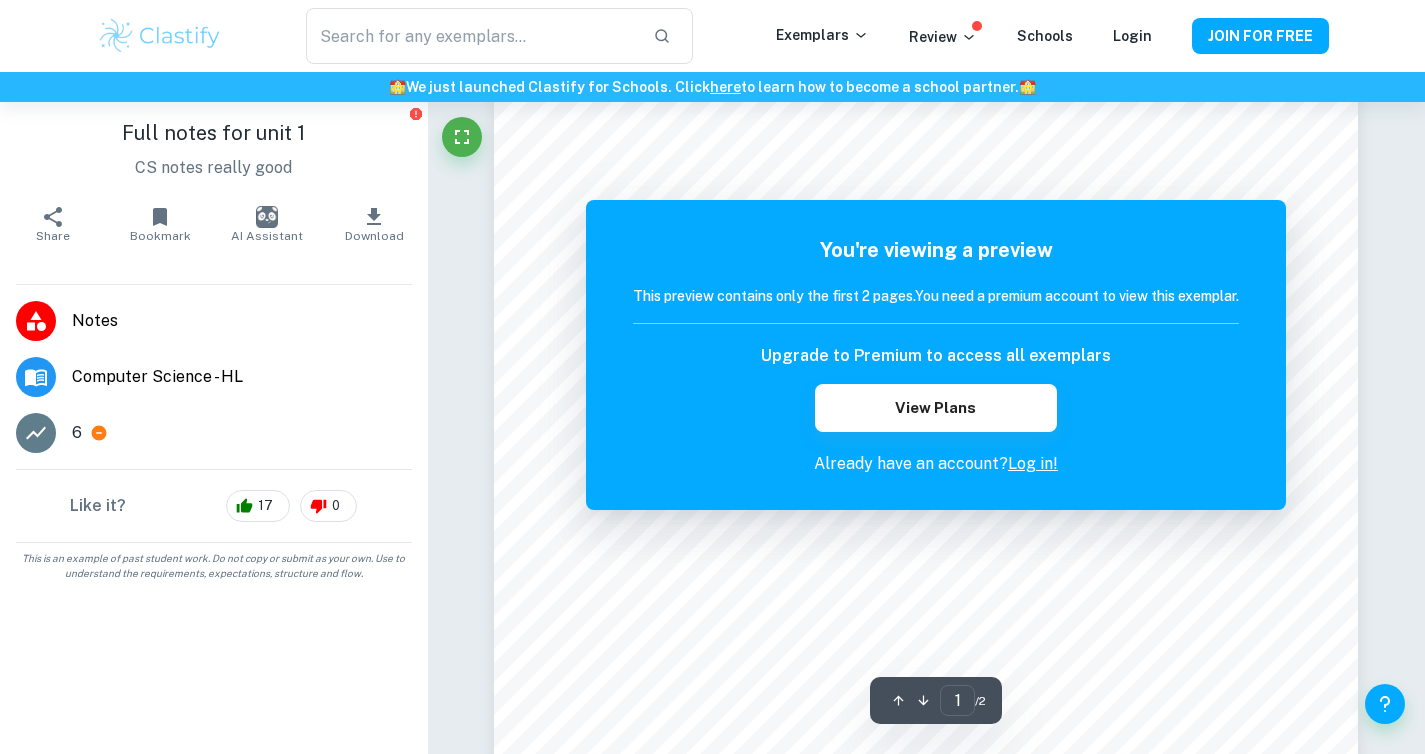 scroll, scrollTop: 198, scrollLeft: 0, axis: vertical 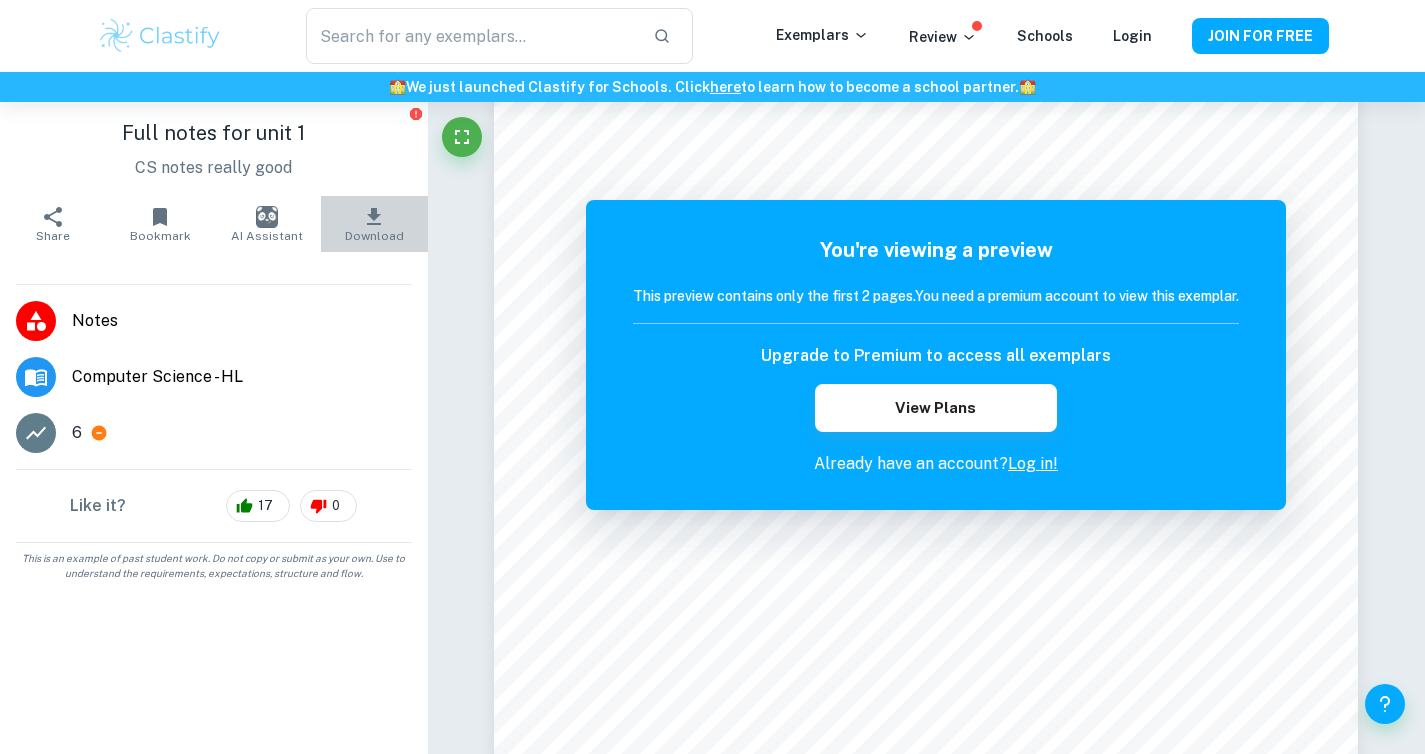 click 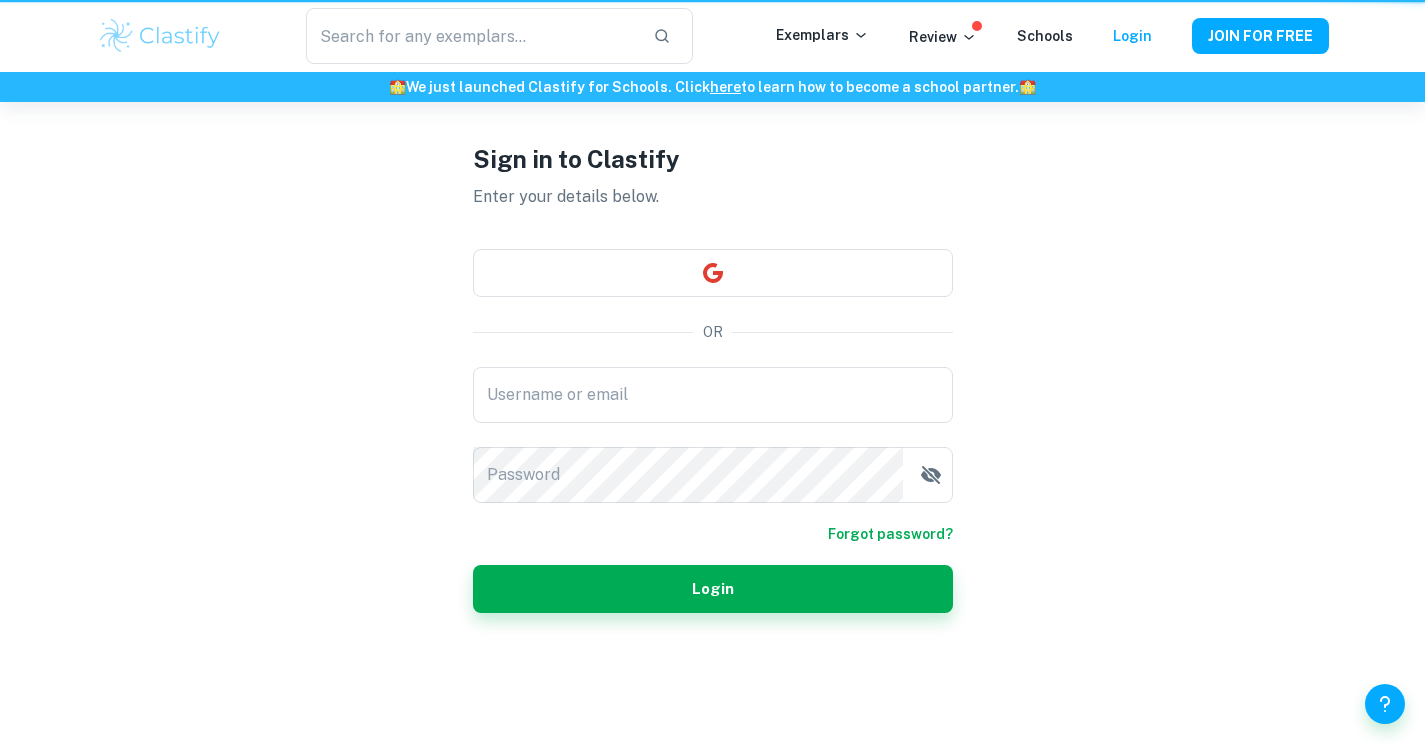 scroll, scrollTop: 0, scrollLeft: 0, axis: both 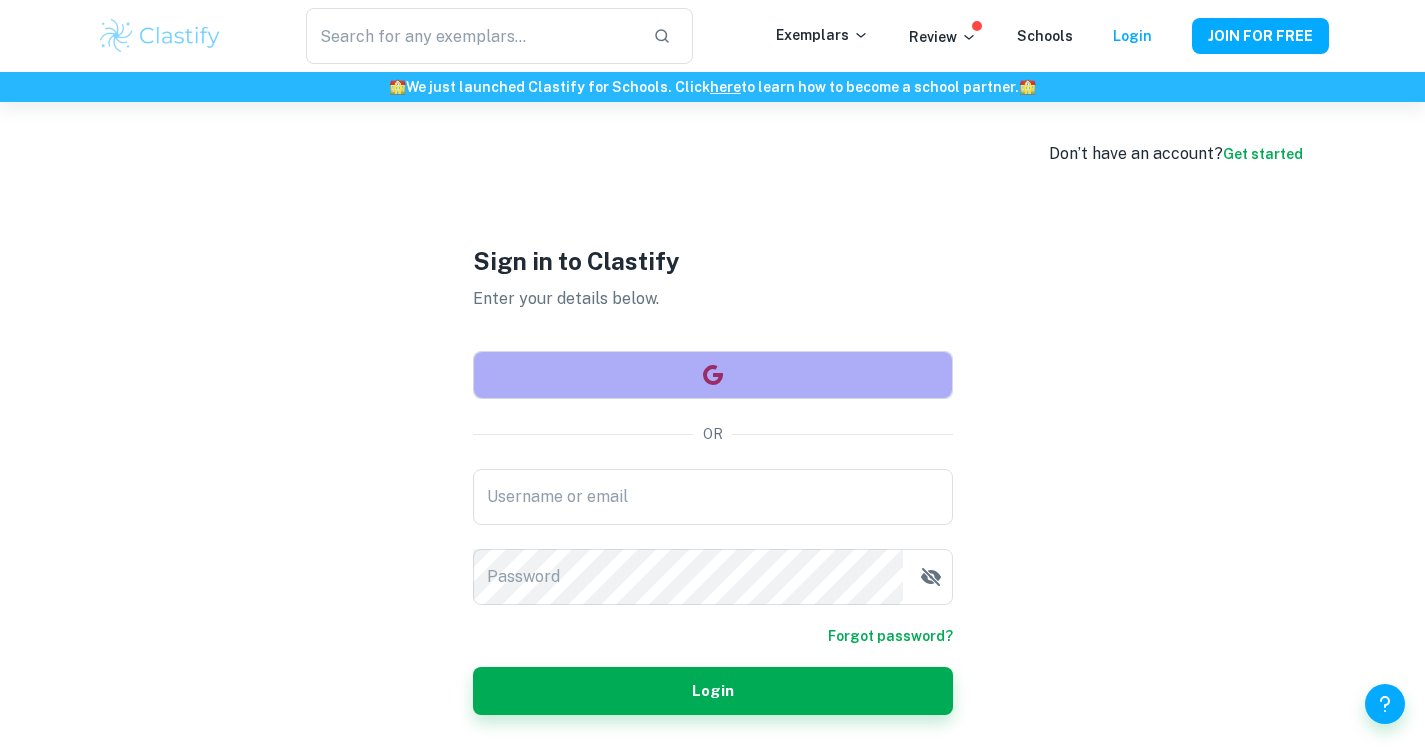 click at bounding box center (713, 375) 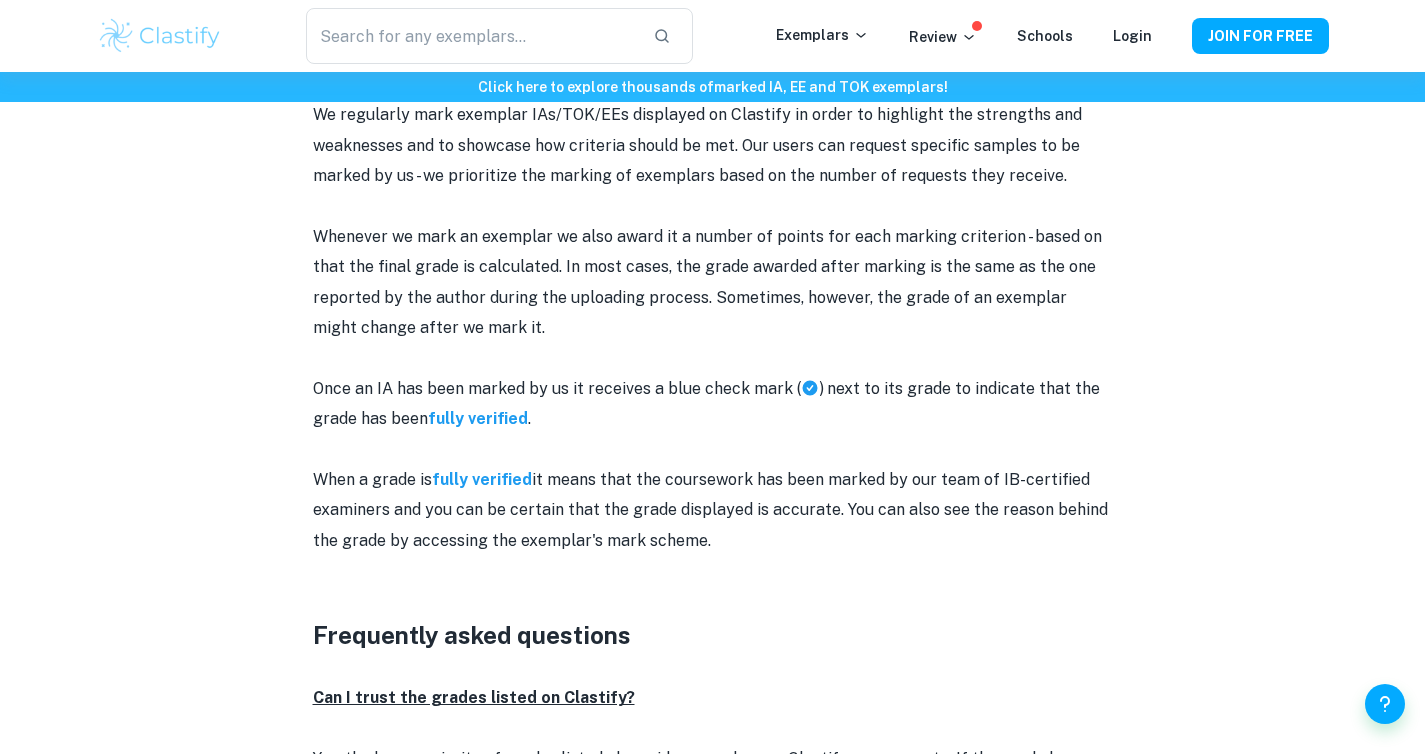 scroll, scrollTop: 1972, scrollLeft: 0, axis: vertical 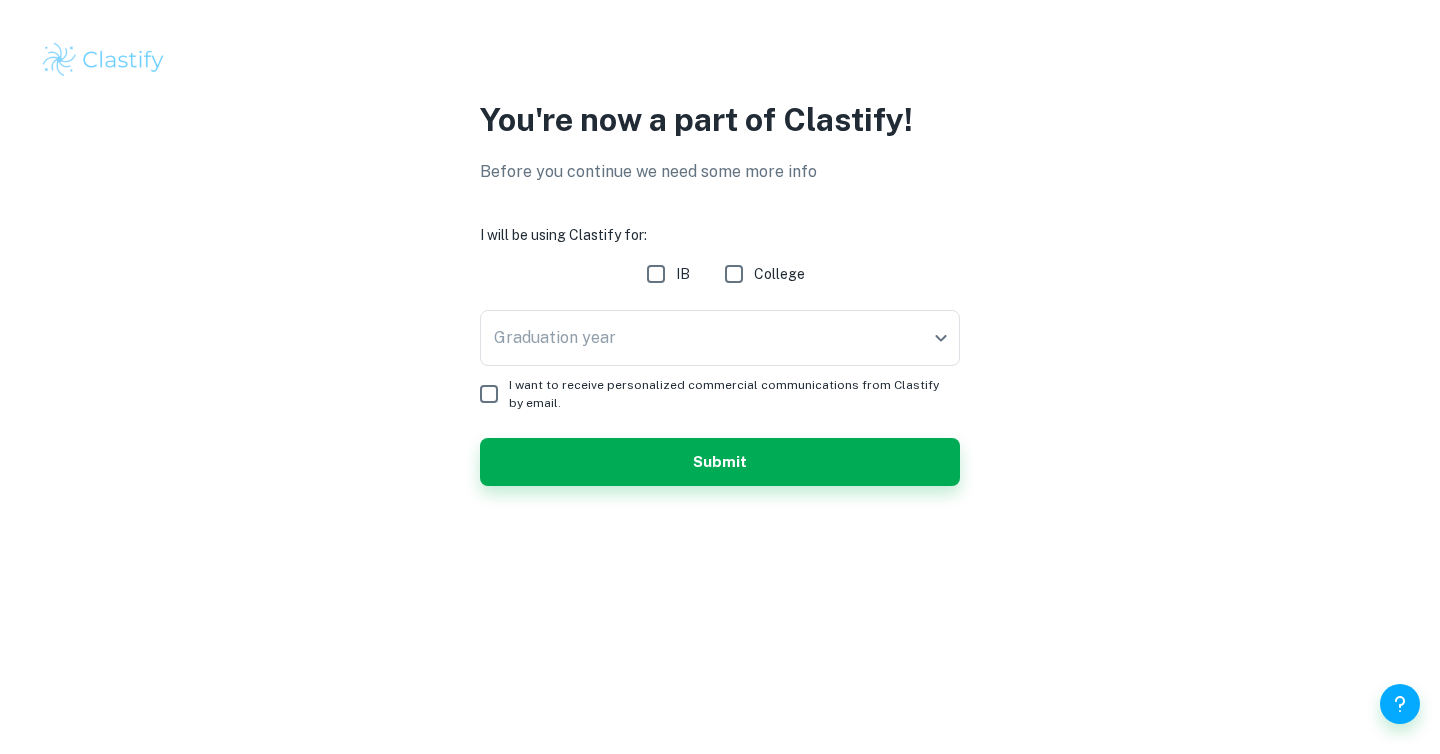 click on "You're now a part of Clastify! Before you continue we need some more info I will be using Clastify for: IB College Graduation year ​ Graduation year I want to receive personalized commercial communications from Clastify by email. Submit" at bounding box center (720, 303) 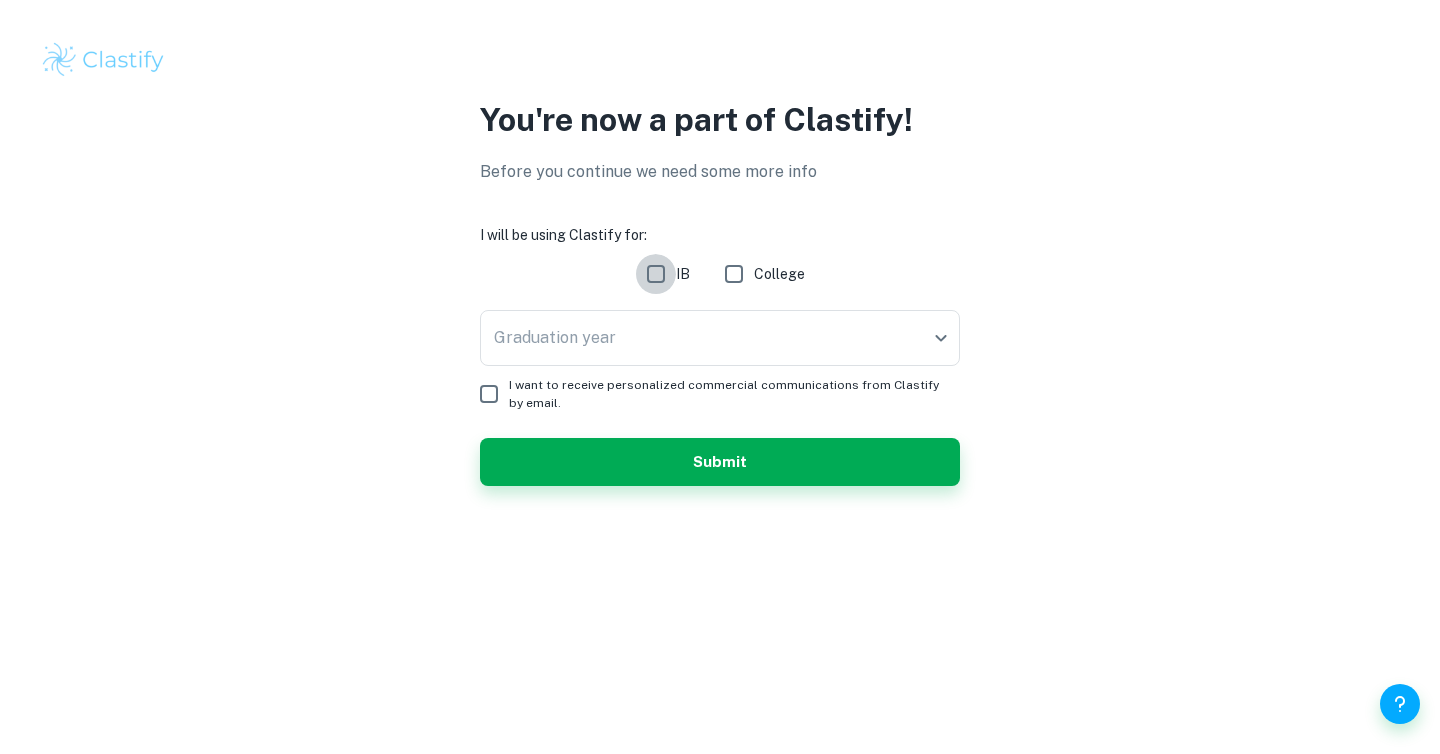 click on "IB" at bounding box center [656, 274] 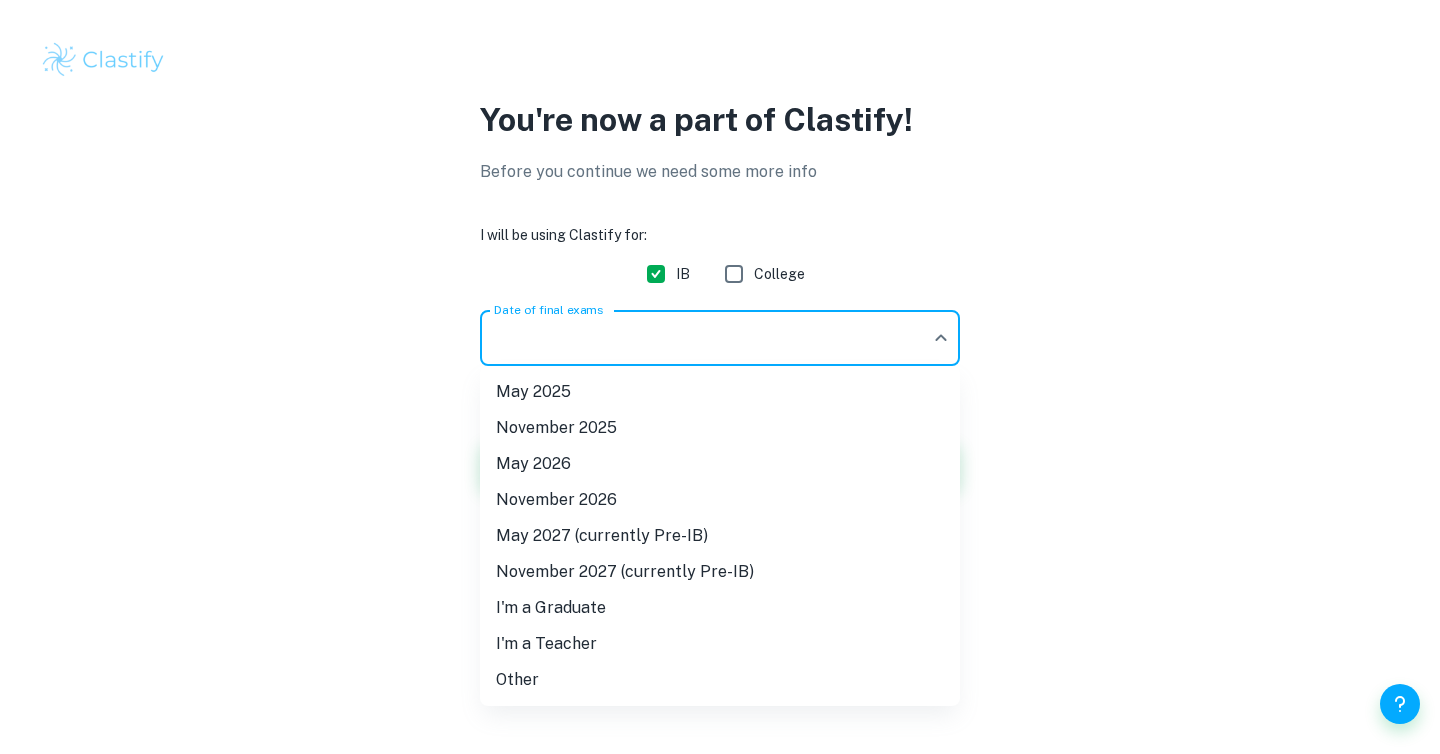 click on "We value your privacy We use cookies to enhance your browsing experience, serve personalised ads or content, and analyse our traffic. By clicking "Accept All", you consent to our use of cookies.   Cookie Policy Customise   Reject All   Accept All   Customise Consent Preferences   We use cookies to help you navigate efficiently and perform certain functions. You will find detailed information about all cookies under each consent category below. The cookies that are categorised as "Necessary" are stored on your browser as they are essential for enabling the basic functionalities of the site. ...  Show more For more information on how Google's third-party cookies operate and handle your data, see:   Google Privacy Policy Necessary Always Active Necessary cookies are required to enable the basic features of this site, such as providing secure log-in or adjusting your consent preferences. These cookies do not store any personally identifiable data. Functional Analytics Performance Advertisement Uncategorised" at bounding box center [720, 377] 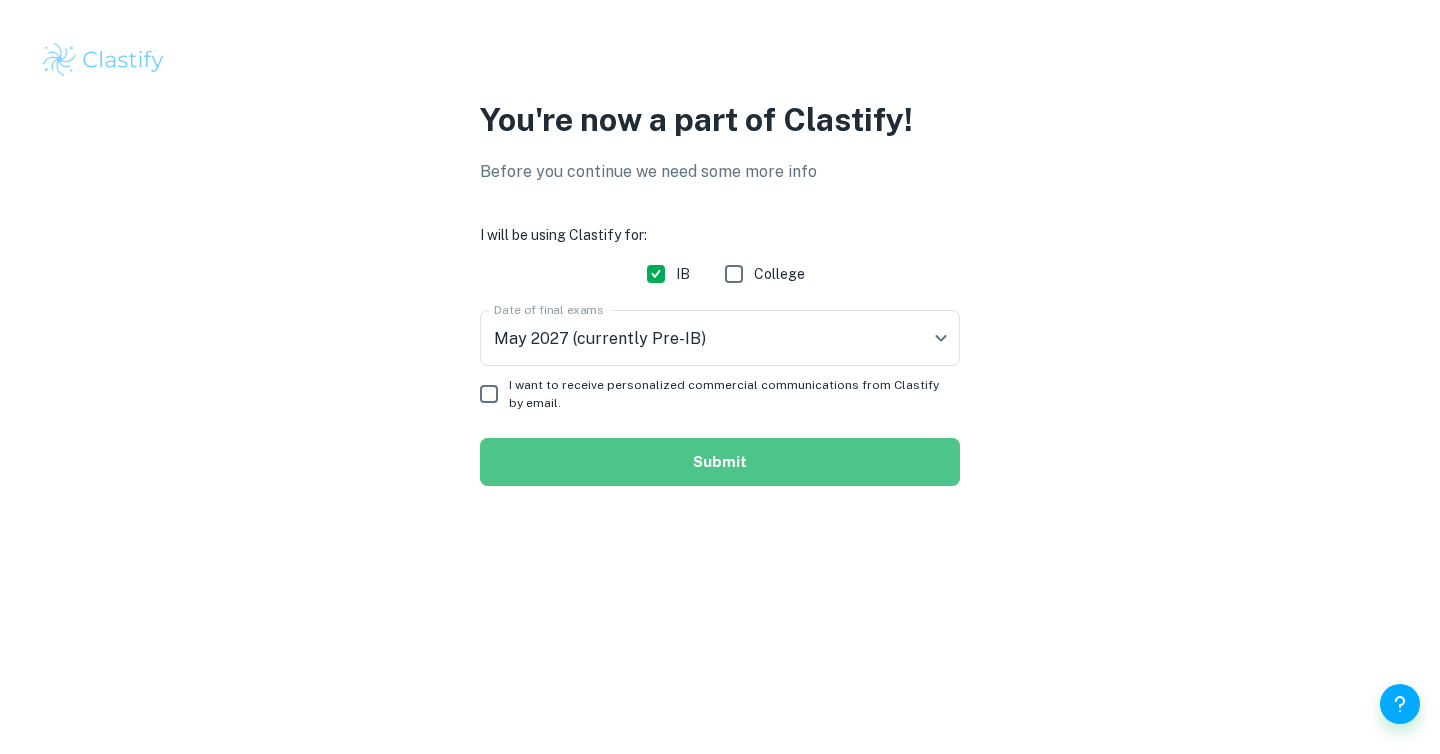 click on "Submit" at bounding box center [720, 462] 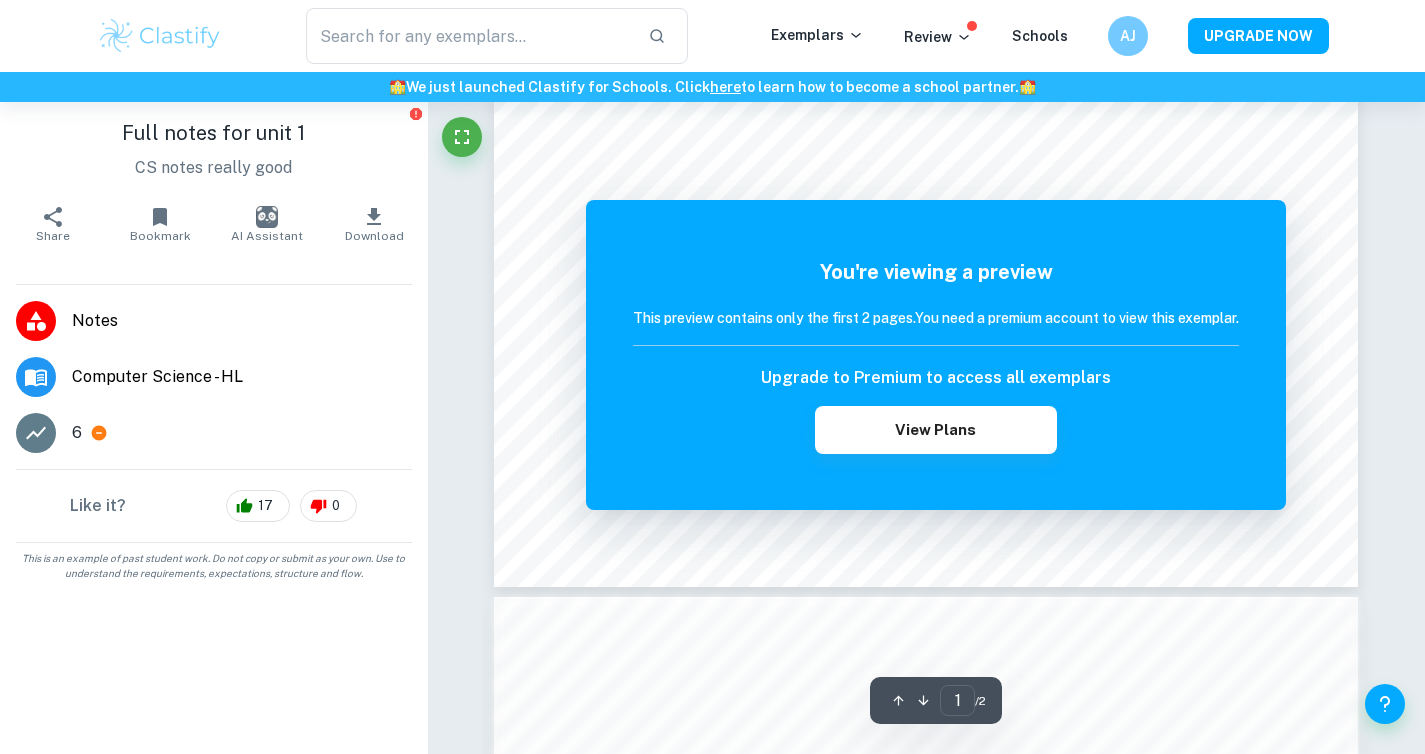 scroll, scrollTop: 658, scrollLeft: 0, axis: vertical 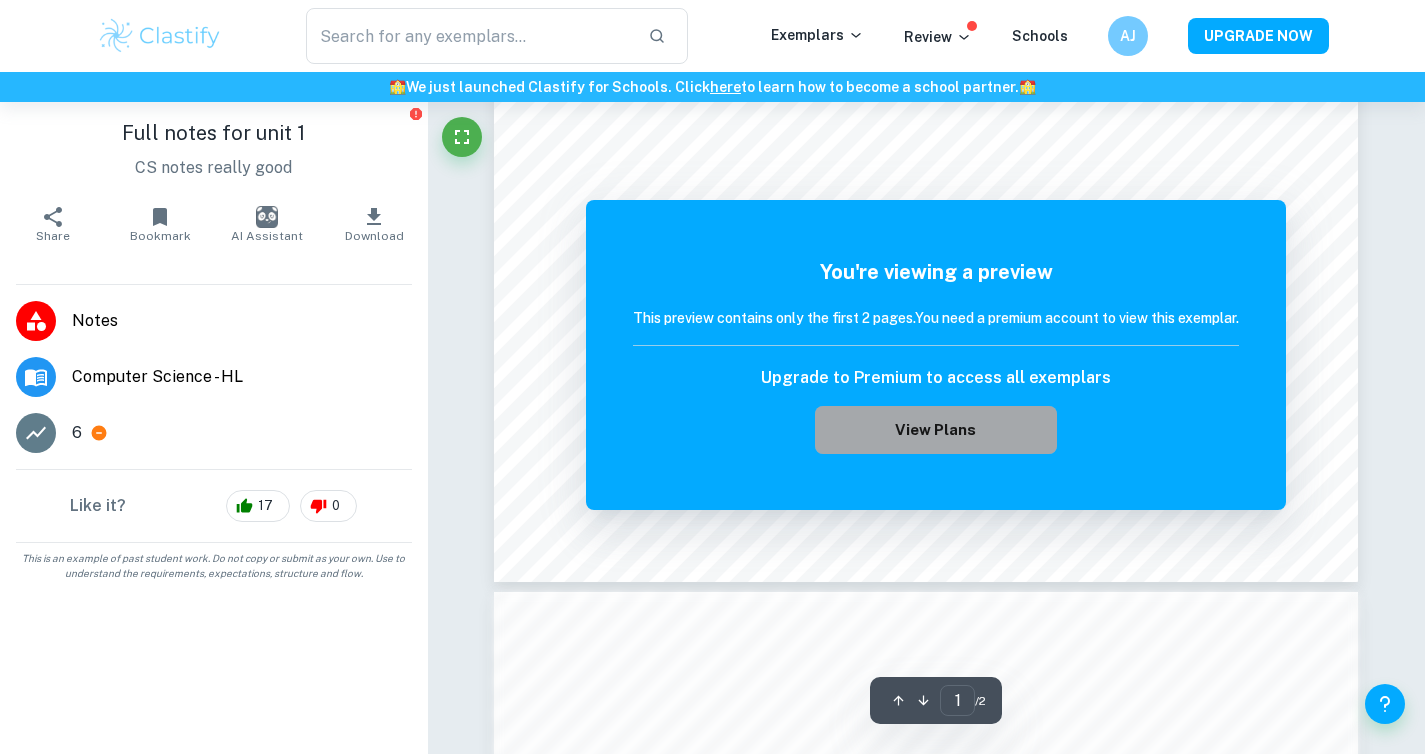 click on "View Plans" at bounding box center (936, 430) 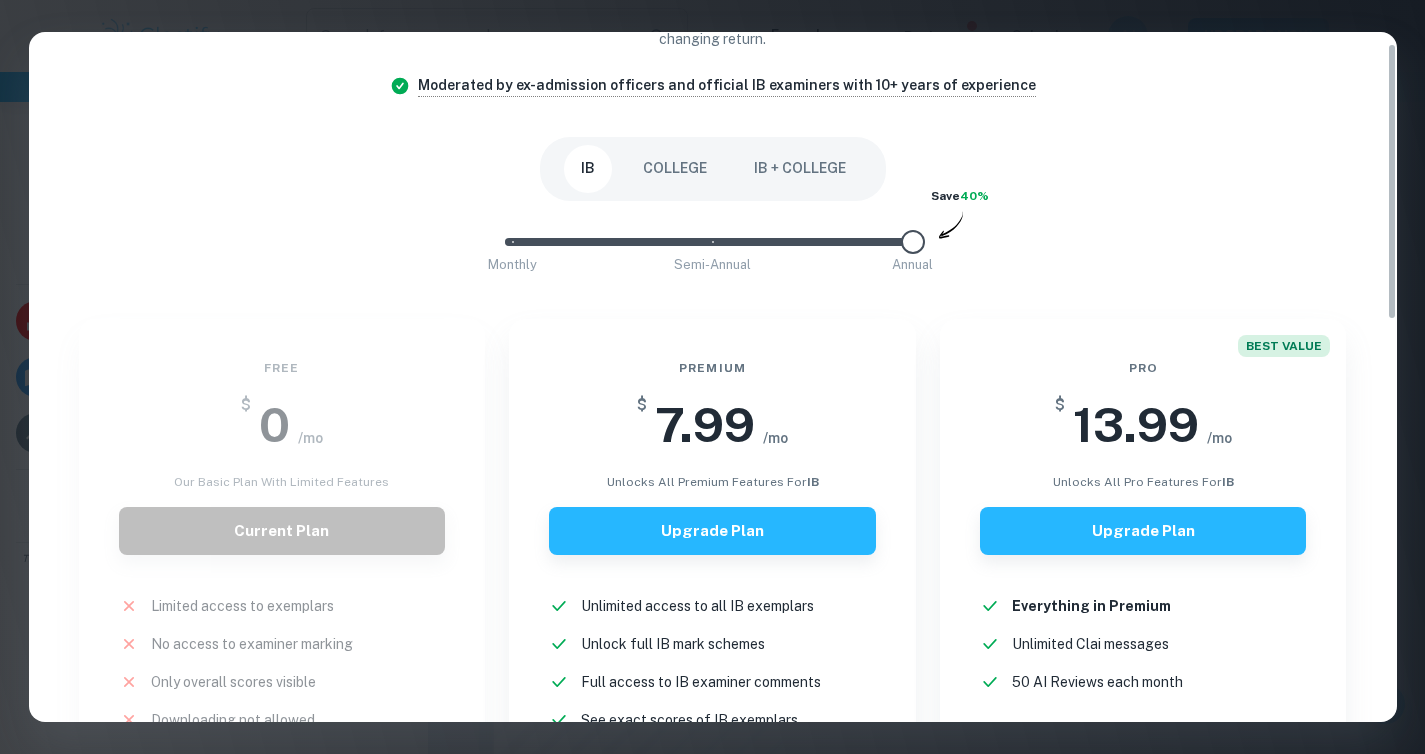 scroll, scrollTop: 0, scrollLeft: 0, axis: both 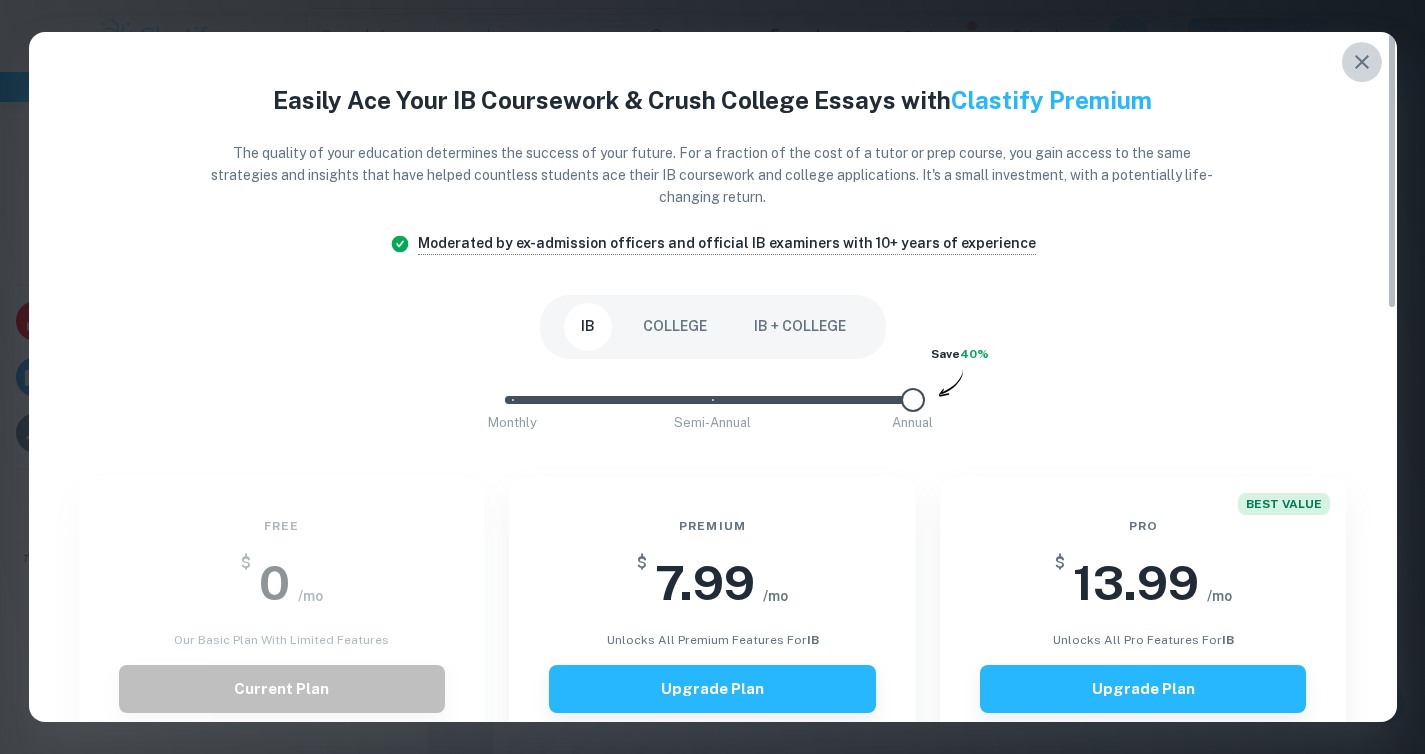 click 